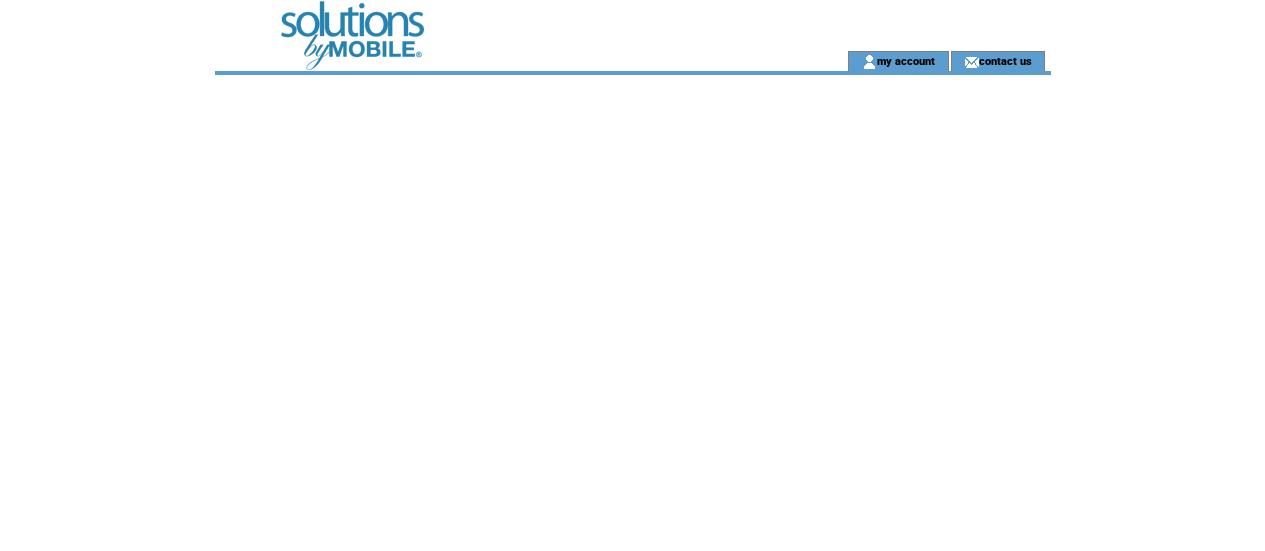 scroll, scrollTop: 0, scrollLeft: 0, axis: both 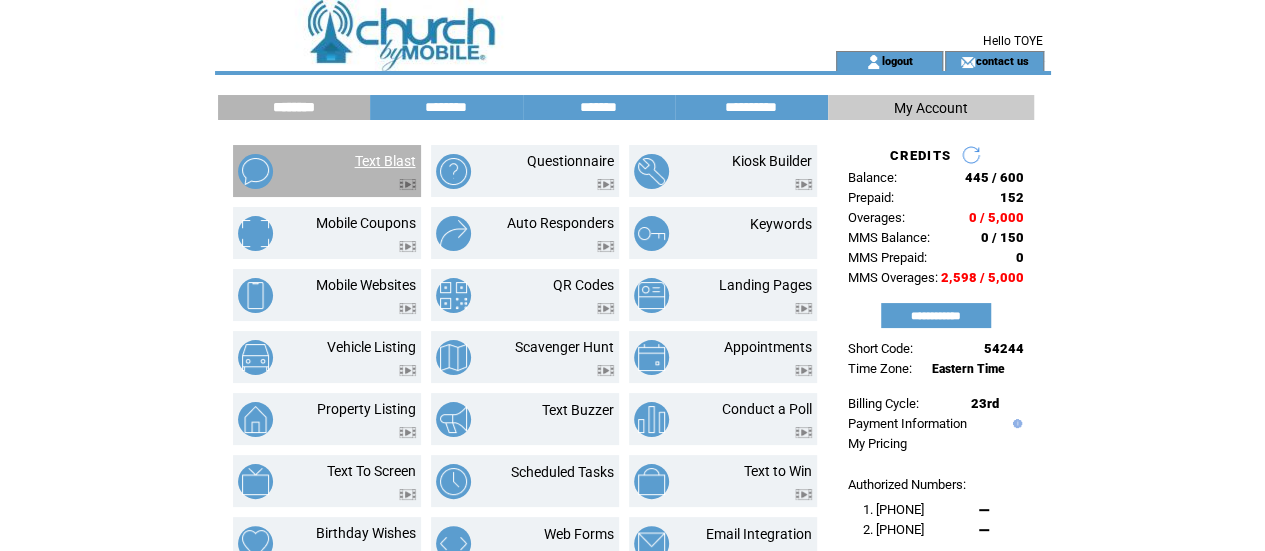 click on "Text Blast" at bounding box center [385, 161] 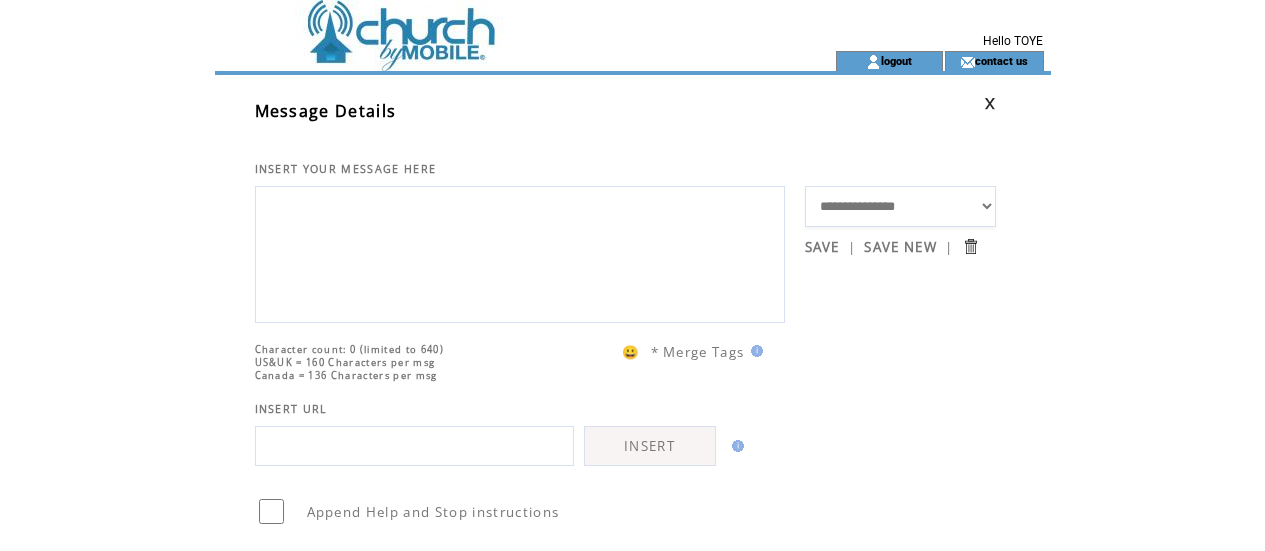 scroll, scrollTop: 0, scrollLeft: 0, axis: both 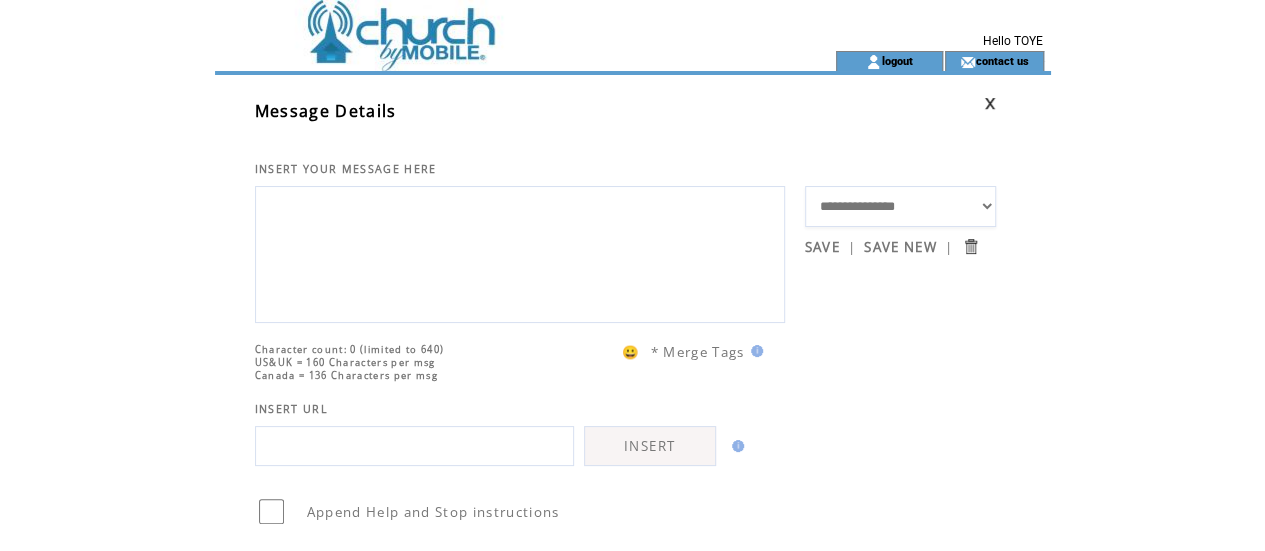 click at bounding box center (520, 252) 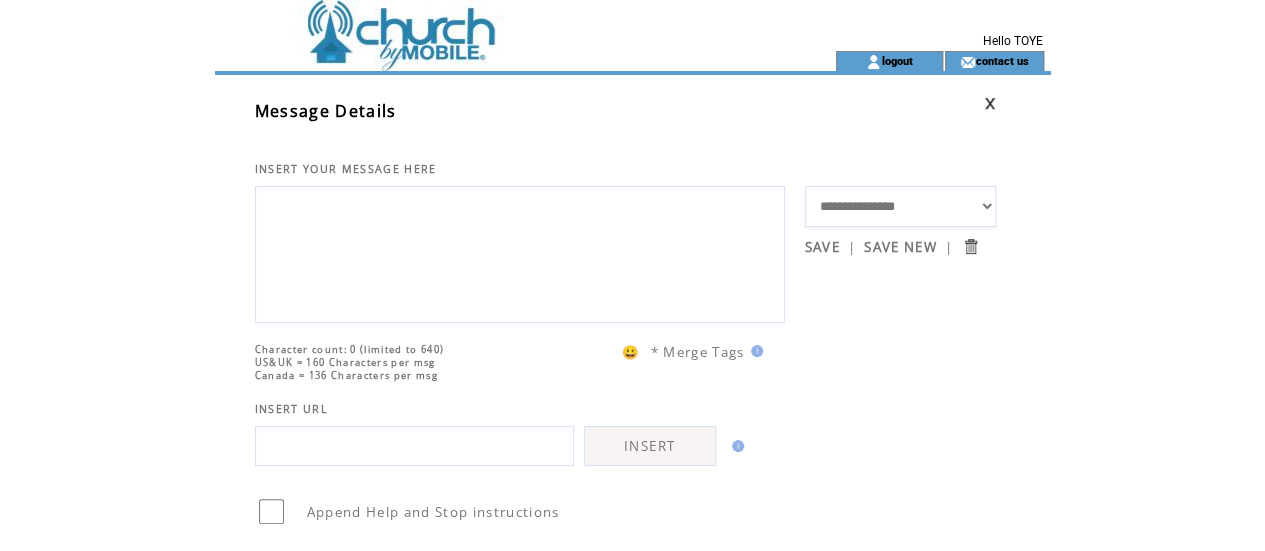 paste on "**********" 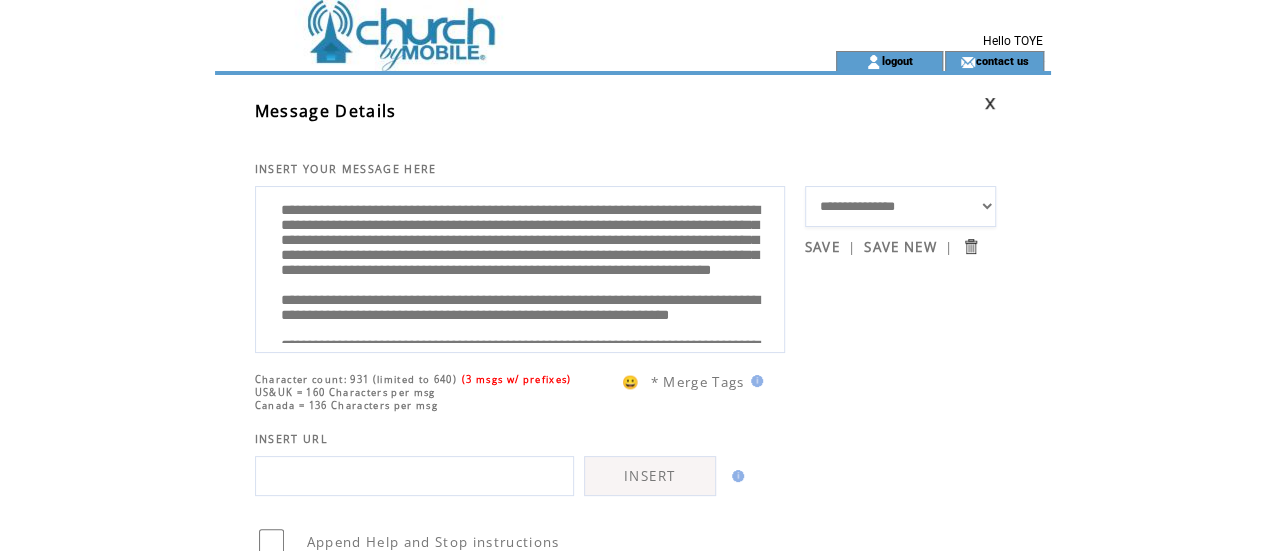 scroll, scrollTop: 78, scrollLeft: 0, axis: vertical 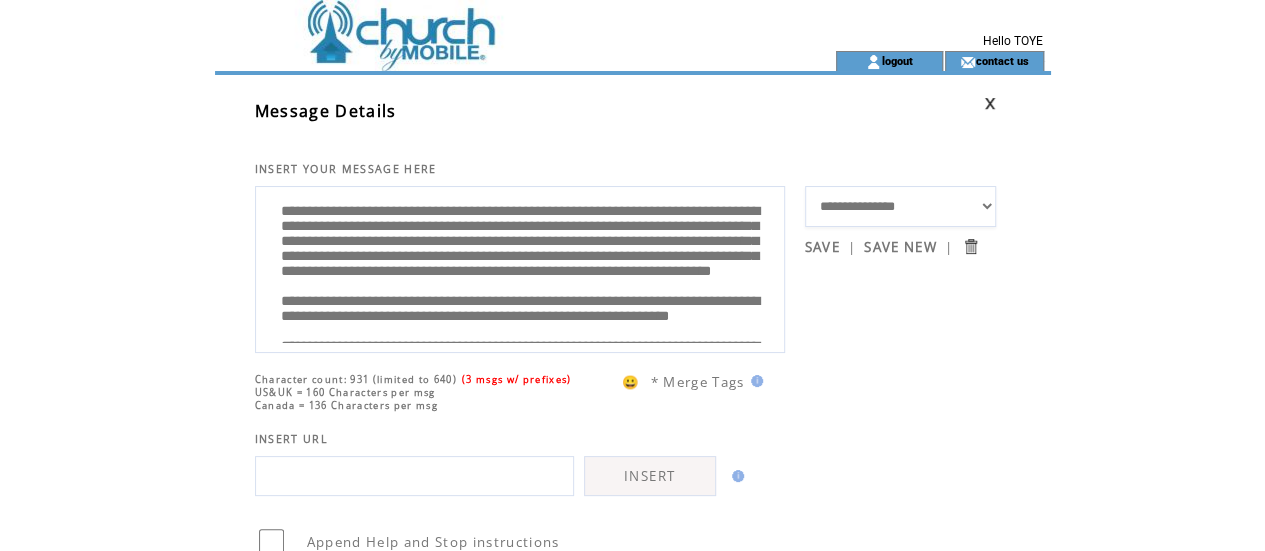 click on "**********" at bounding box center (520, 267) 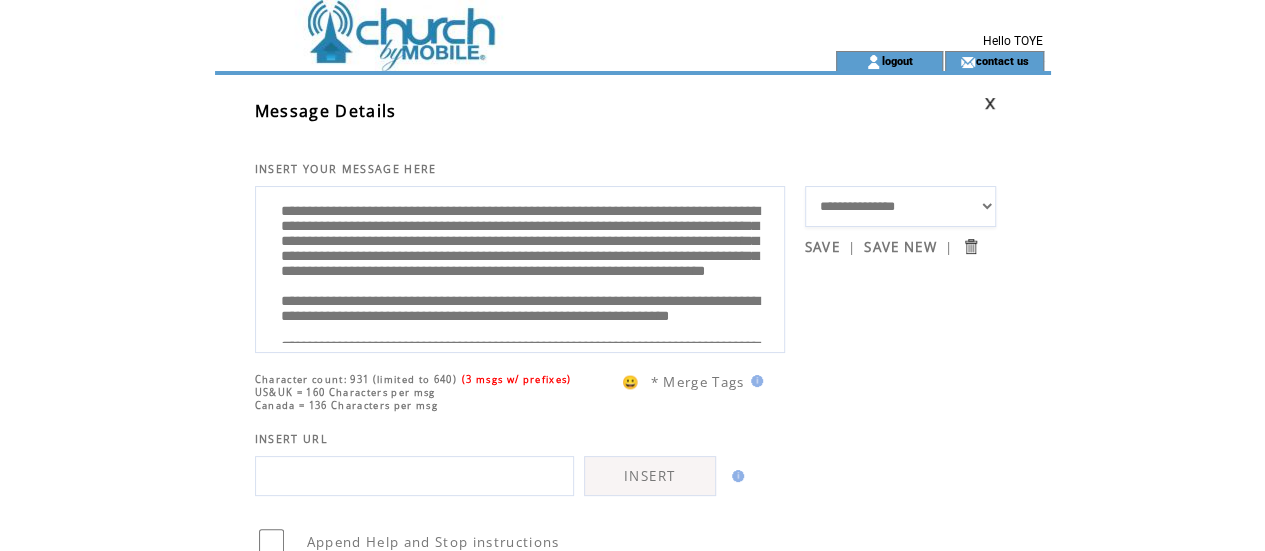 type on "**********" 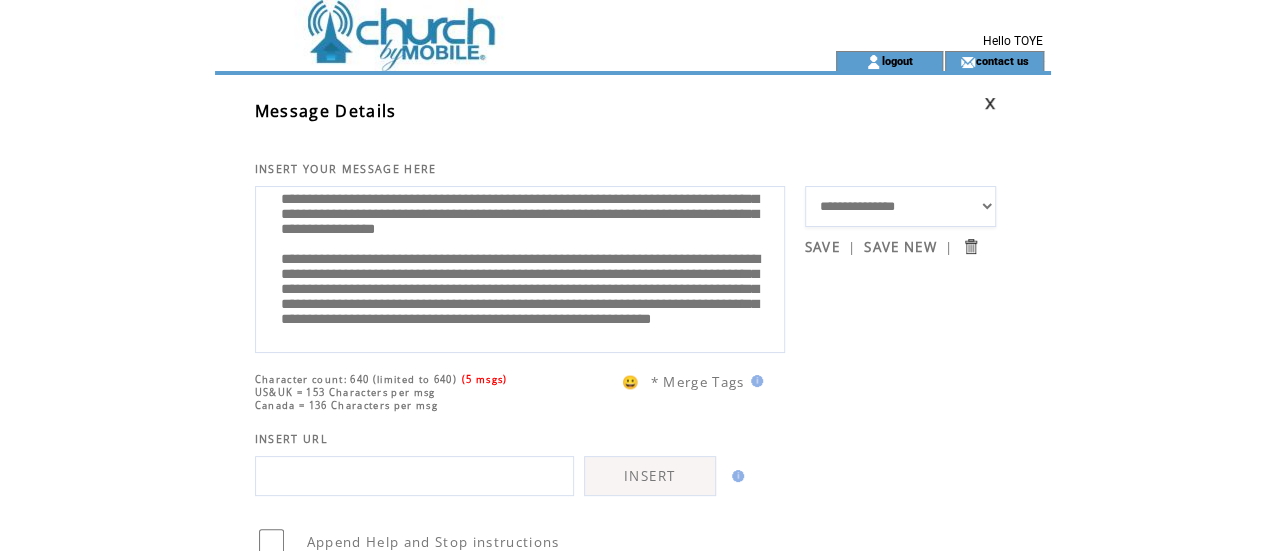 scroll, scrollTop: 140, scrollLeft: 0, axis: vertical 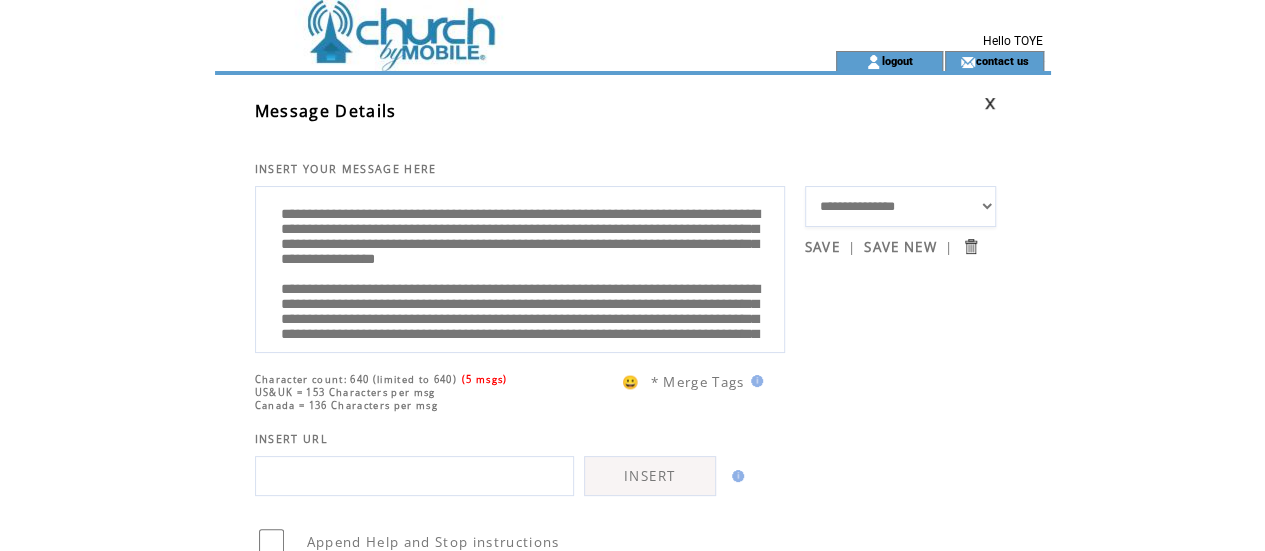 drag, startPoint x: 715, startPoint y: 323, endPoint x: 244, endPoint y: 179, distance: 492.52106 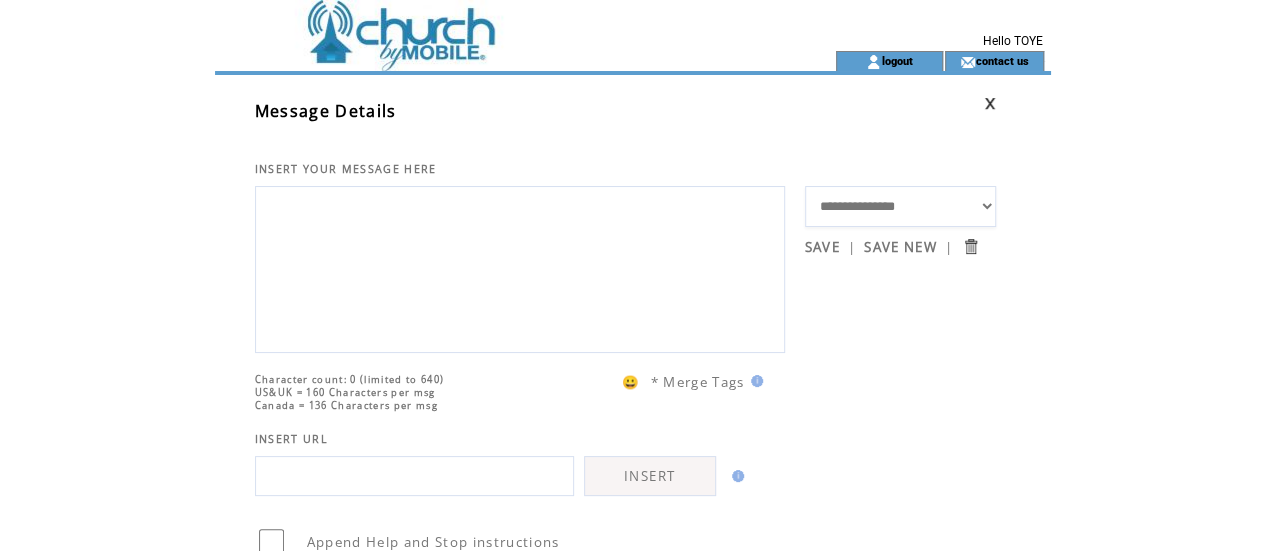 click at bounding box center (489, 25) 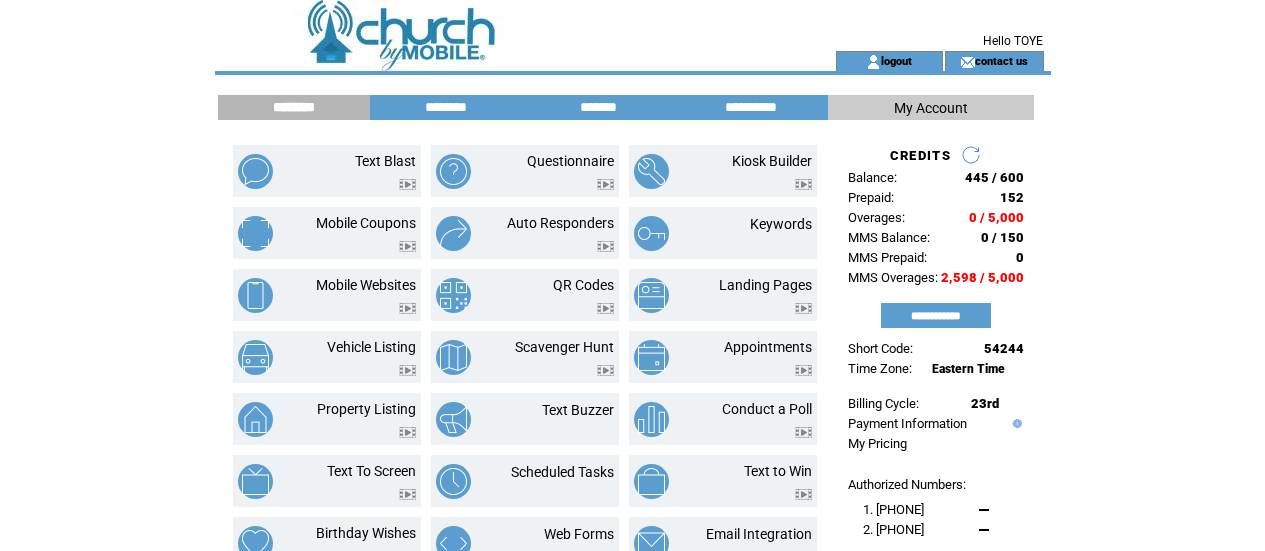 scroll, scrollTop: 0, scrollLeft: 0, axis: both 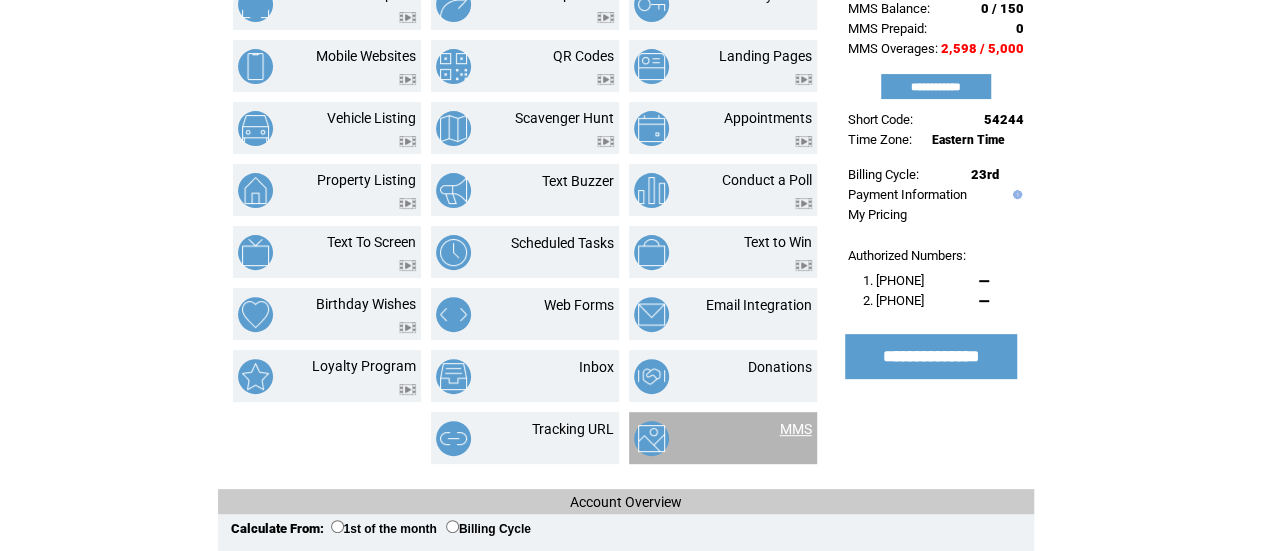 click on "MMS" at bounding box center (796, 429) 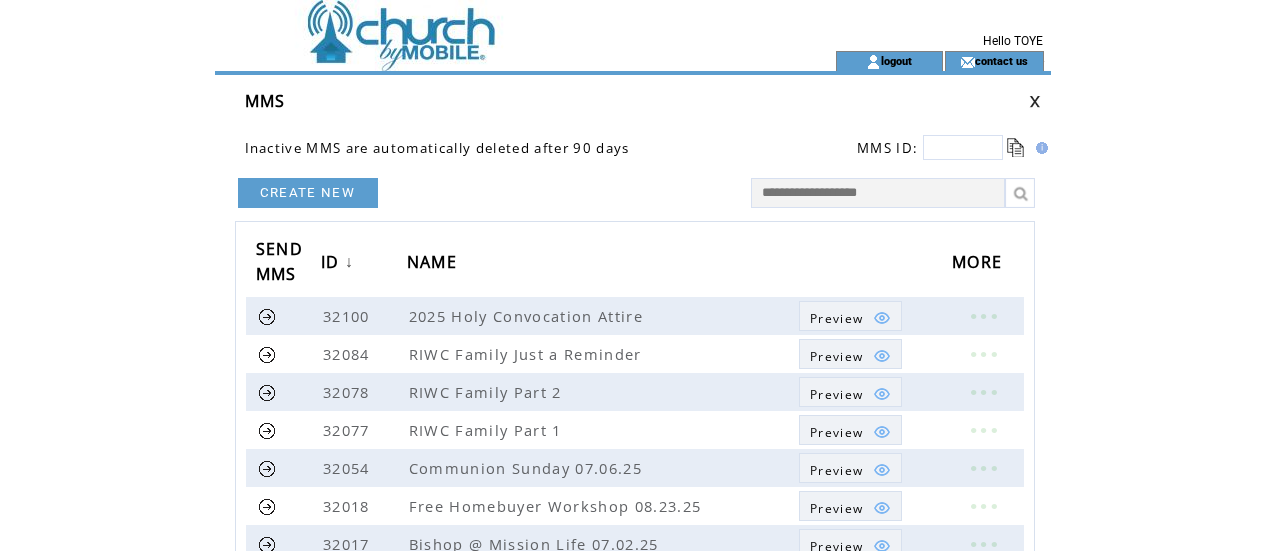 scroll, scrollTop: 0, scrollLeft: 0, axis: both 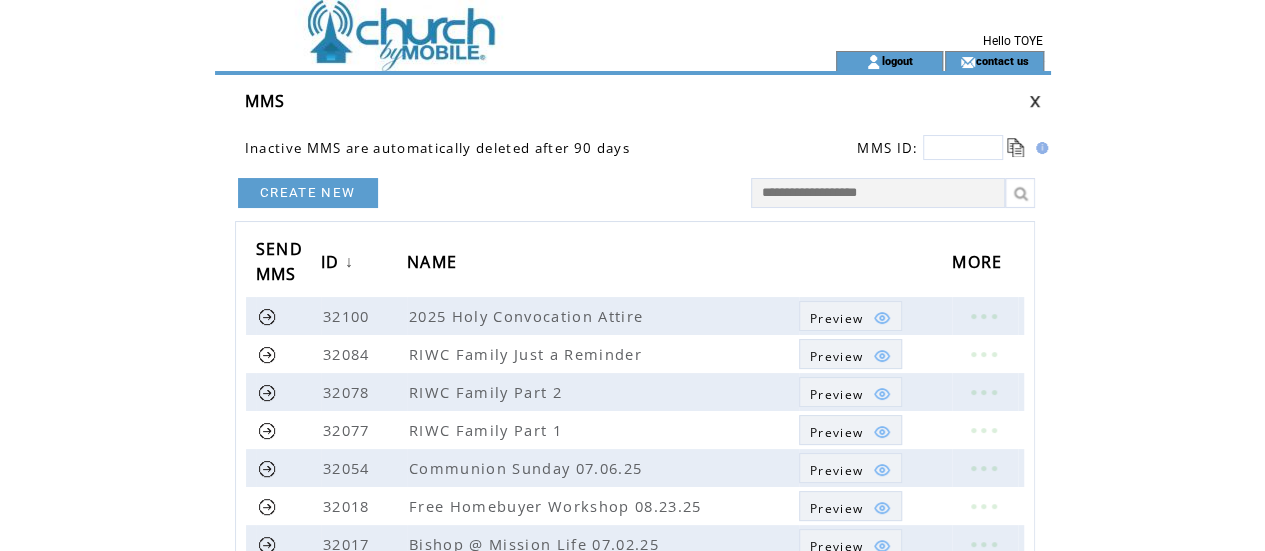 click on "CREATE NEW" at bounding box center (308, 193) 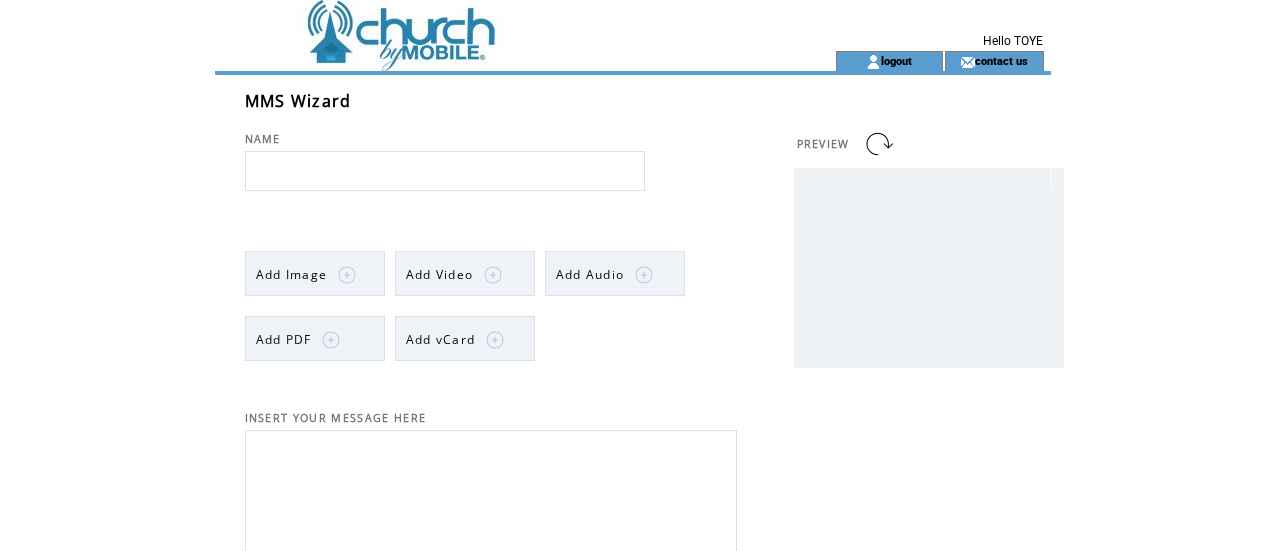 scroll, scrollTop: 0, scrollLeft: 0, axis: both 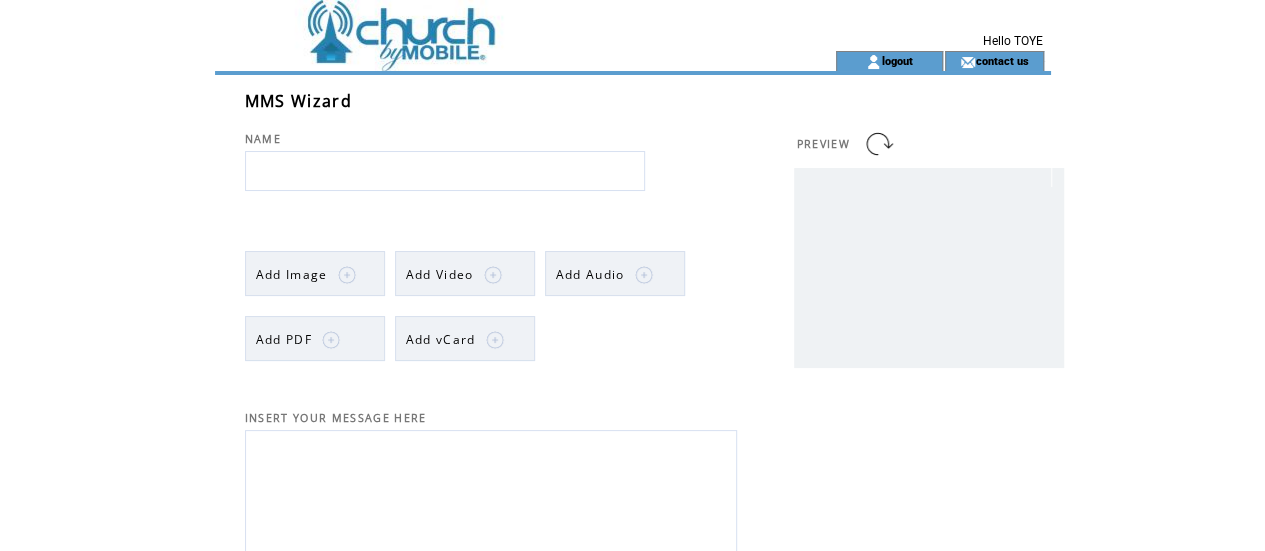 click at bounding box center [445, 171] 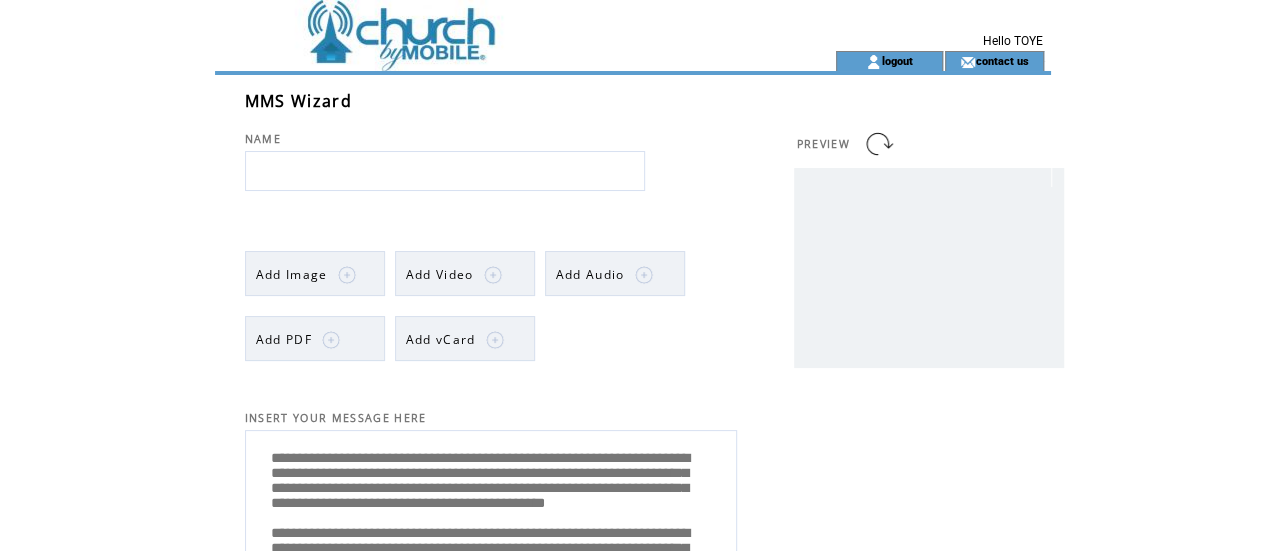 scroll, scrollTop: 345, scrollLeft: 0, axis: vertical 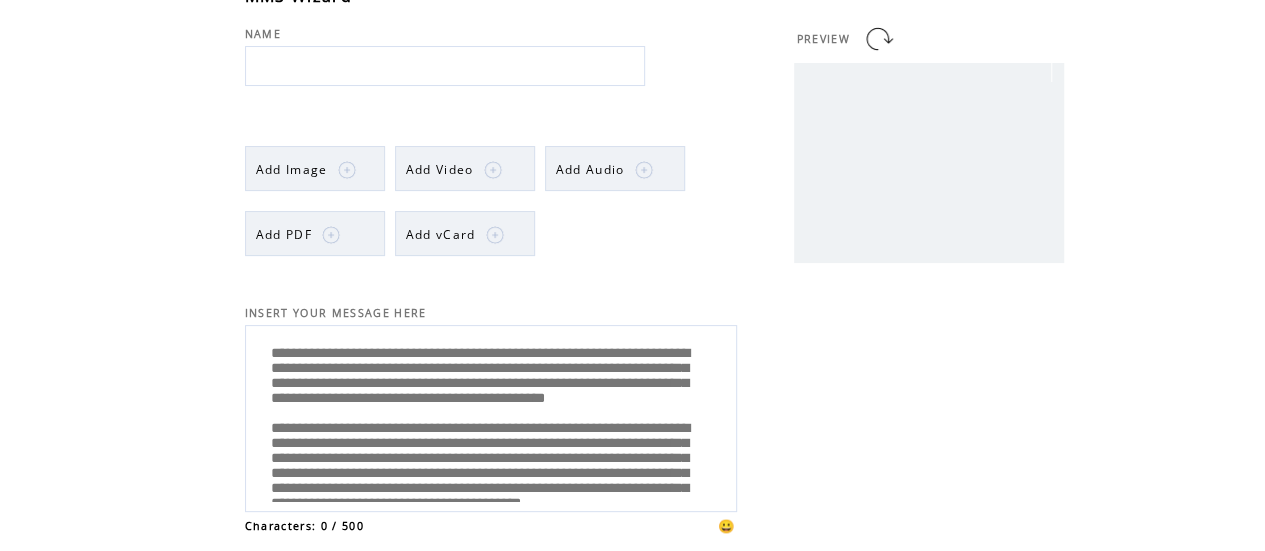 type on "**********" 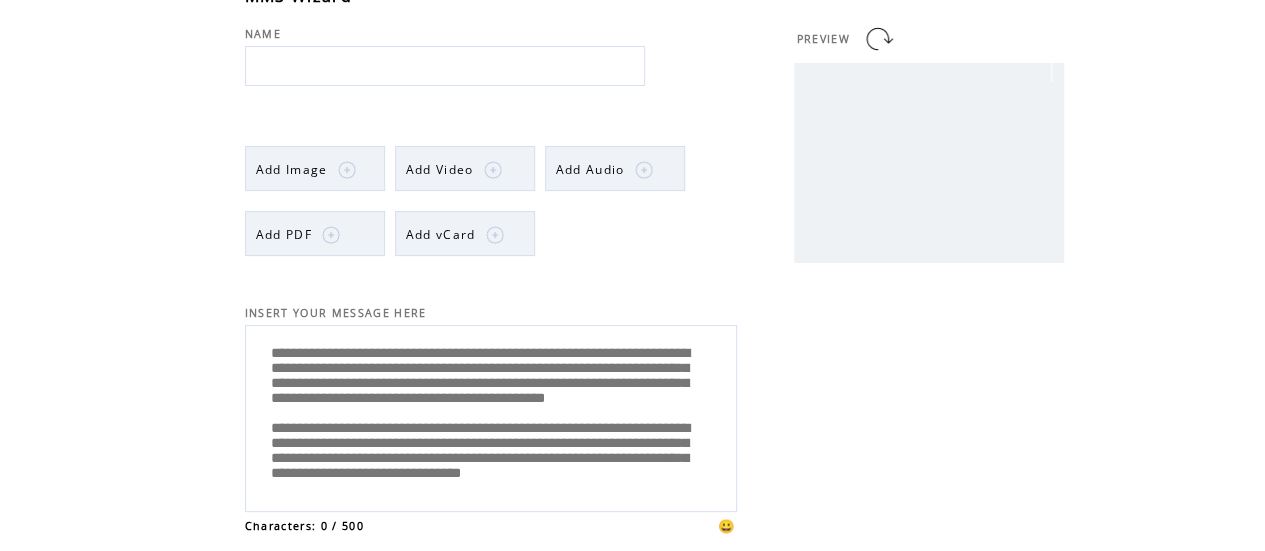 click at bounding box center [445, 66] 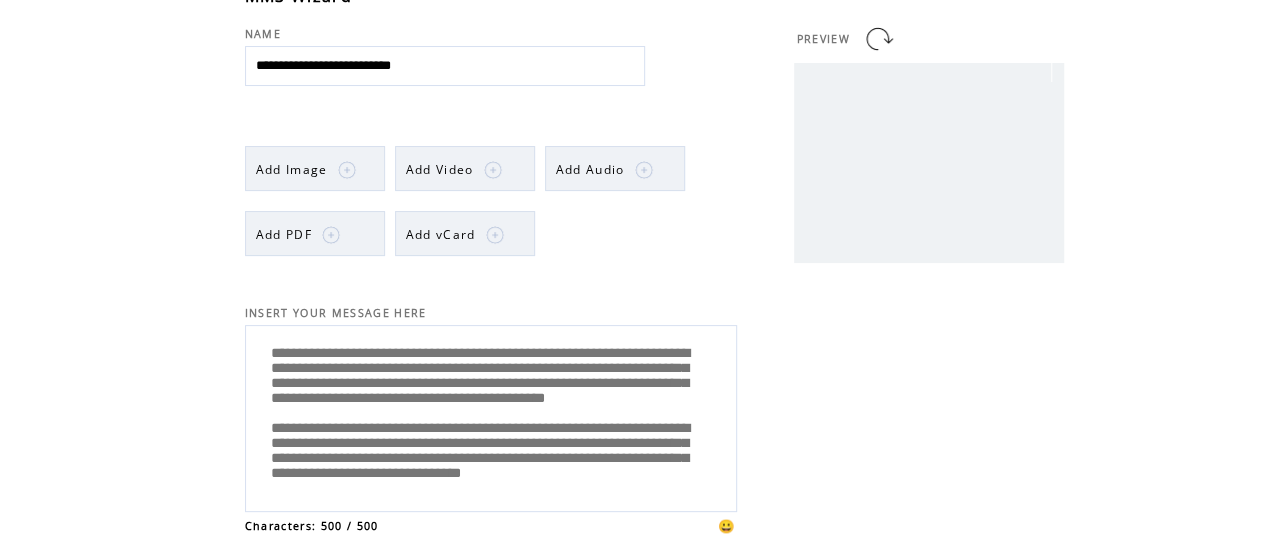 click on "**********" at bounding box center (445, 66) 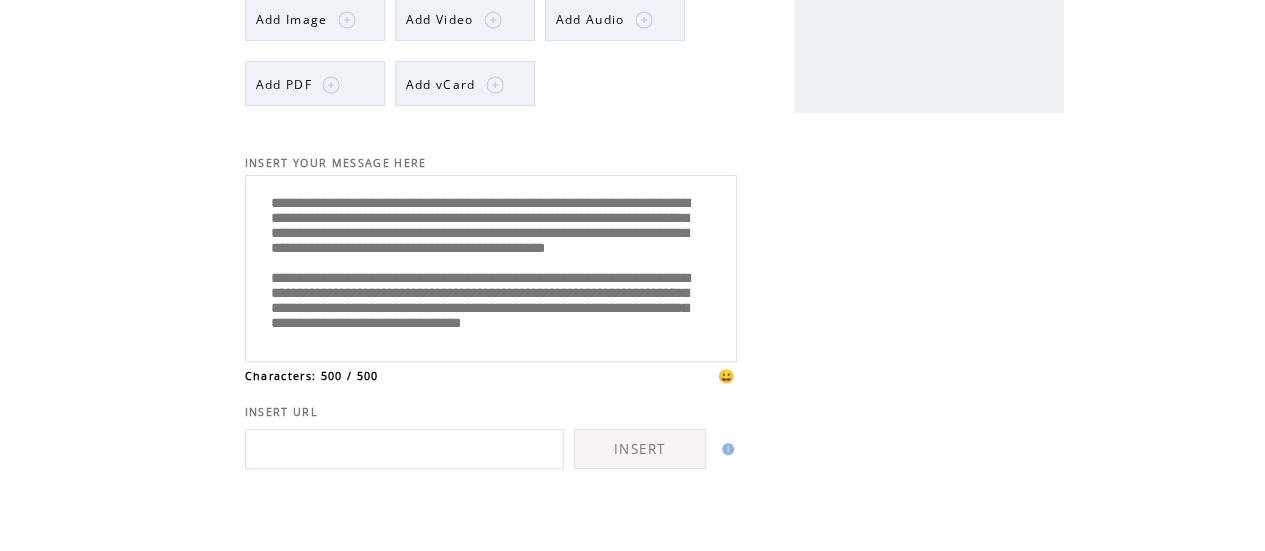 scroll, scrollTop: 283, scrollLeft: 0, axis: vertical 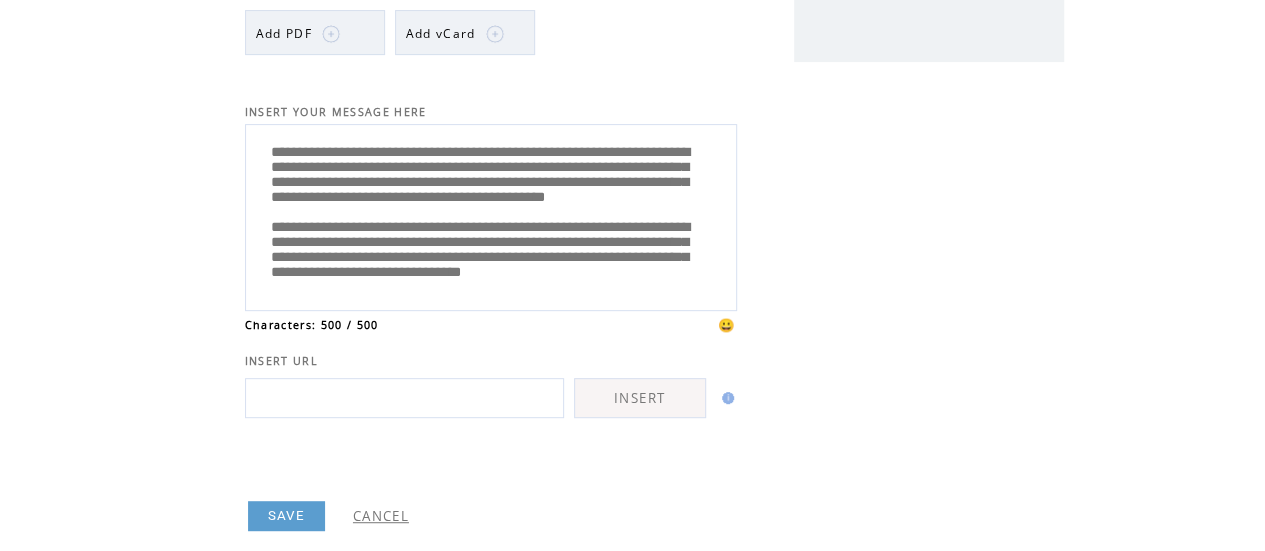 type on "**********" 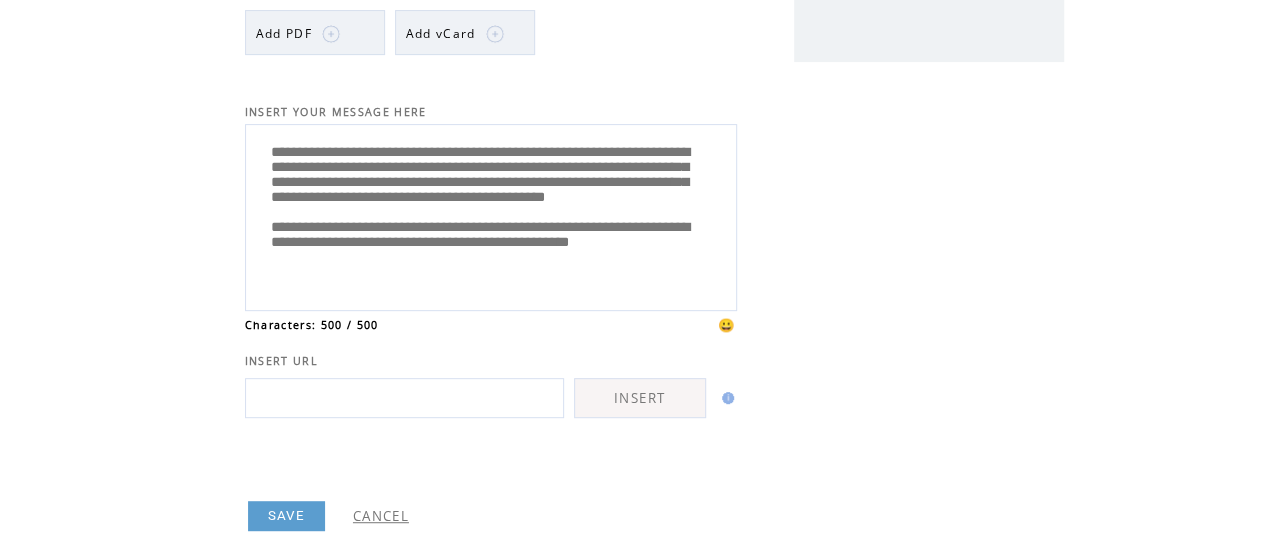 scroll, scrollTop: 60, scrollLeft: 0, axis: vertical 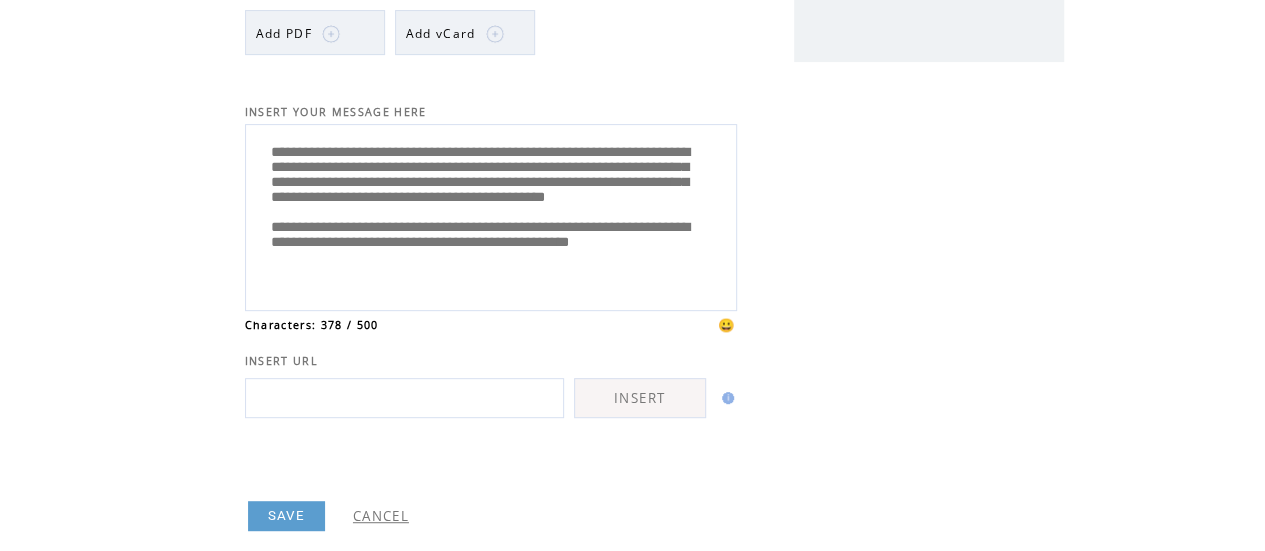 click on "PREVIEW" at bounding box center [909, 166] 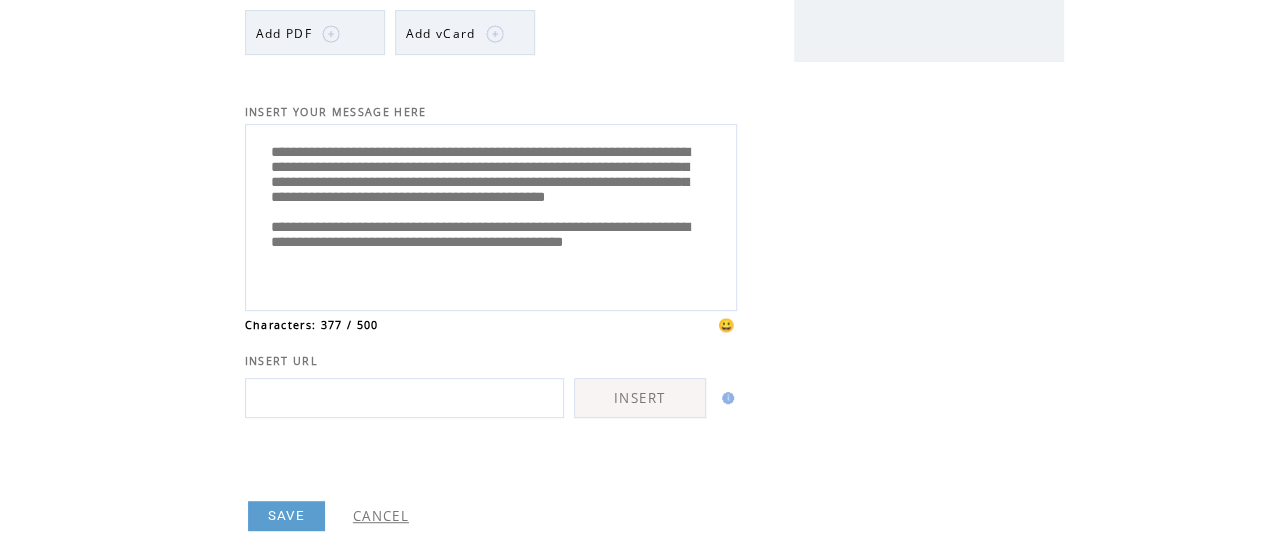 scroll, scrollTop: 60, scrollLeft: 0, axis: vertical 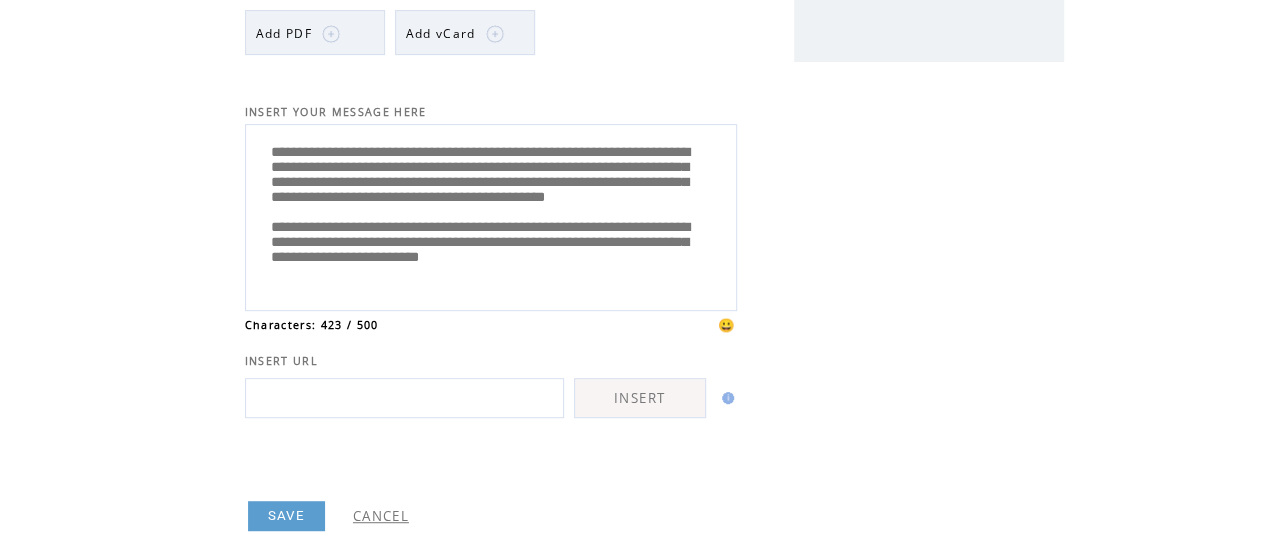 paste on "**********" 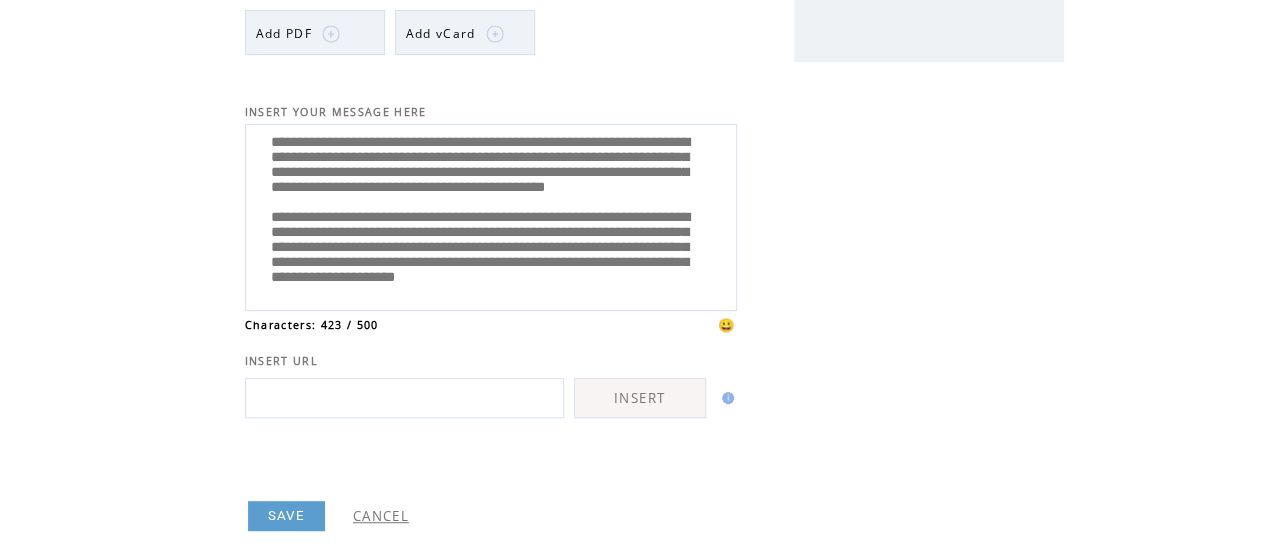 scroll, scrollTop: 105, scrollLeft: 0, axis: vertical 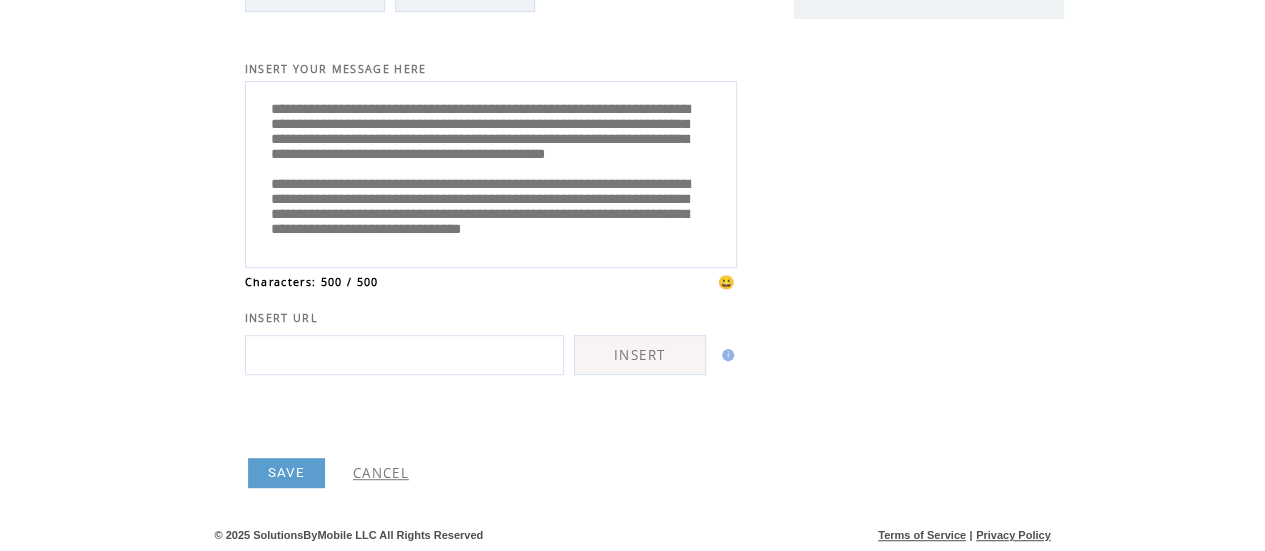 drag, startPoint x: 350, startPoint y: 211, endPoint x: 606, endPoint y: 233, distance: 256.94357 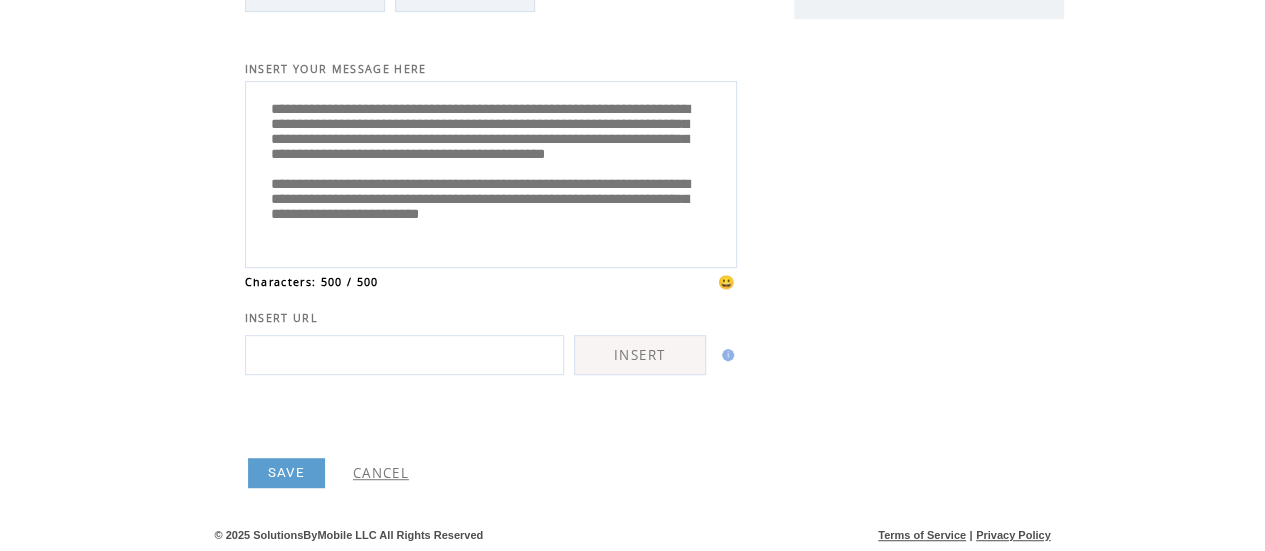 scroll, scrollTop: 80, scrollLeft: 0, axis: vertical 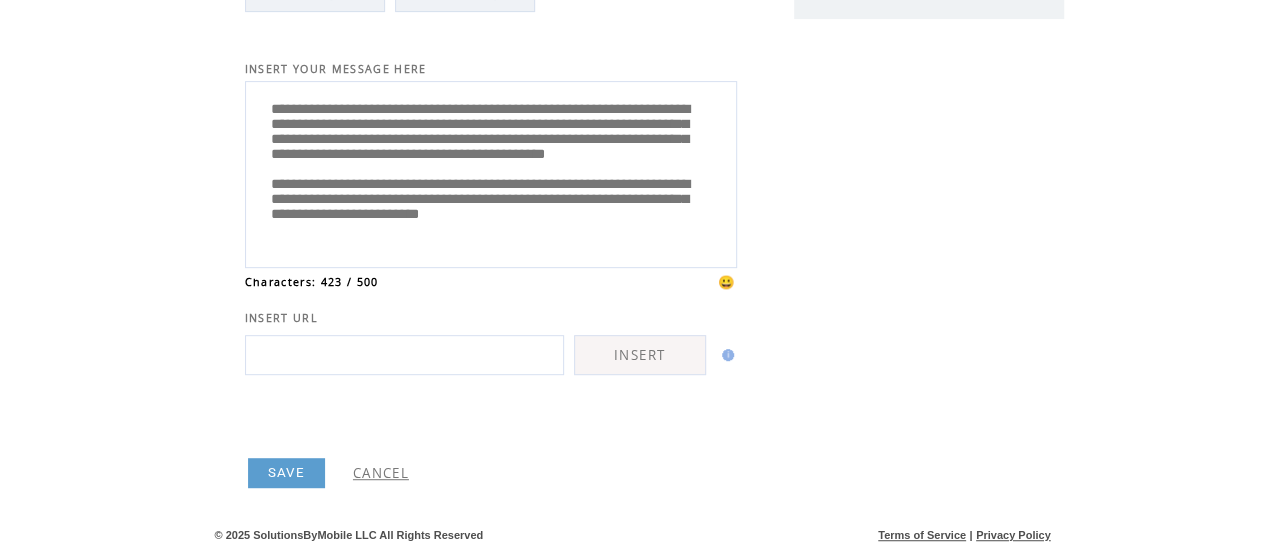 type on "**********" 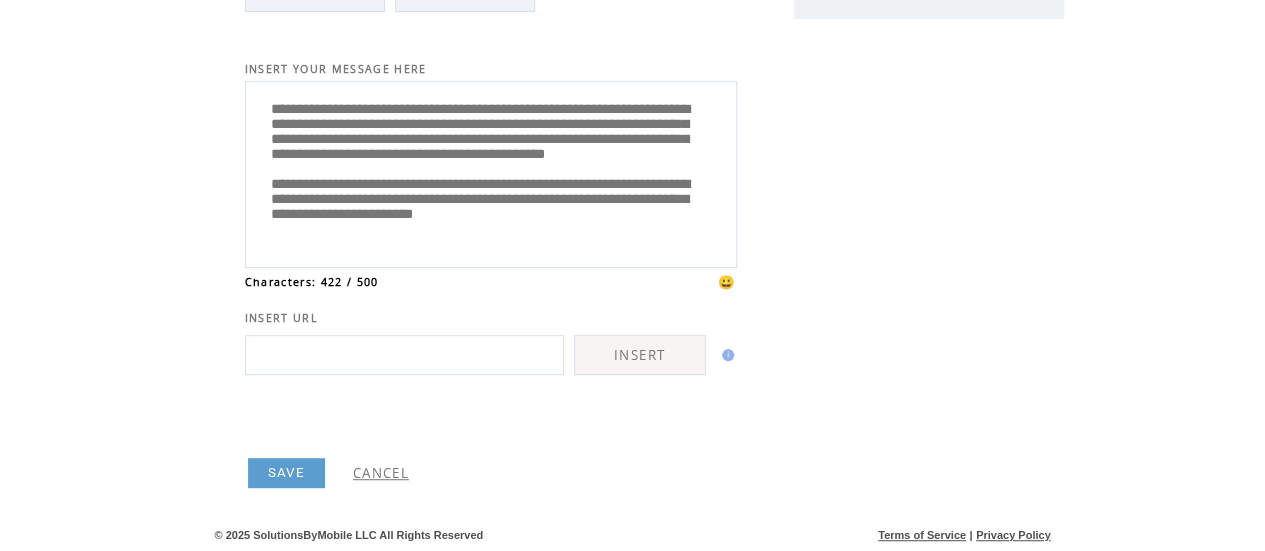 scroll, scrollTop: 0, scrollLeft: 0, axis: both 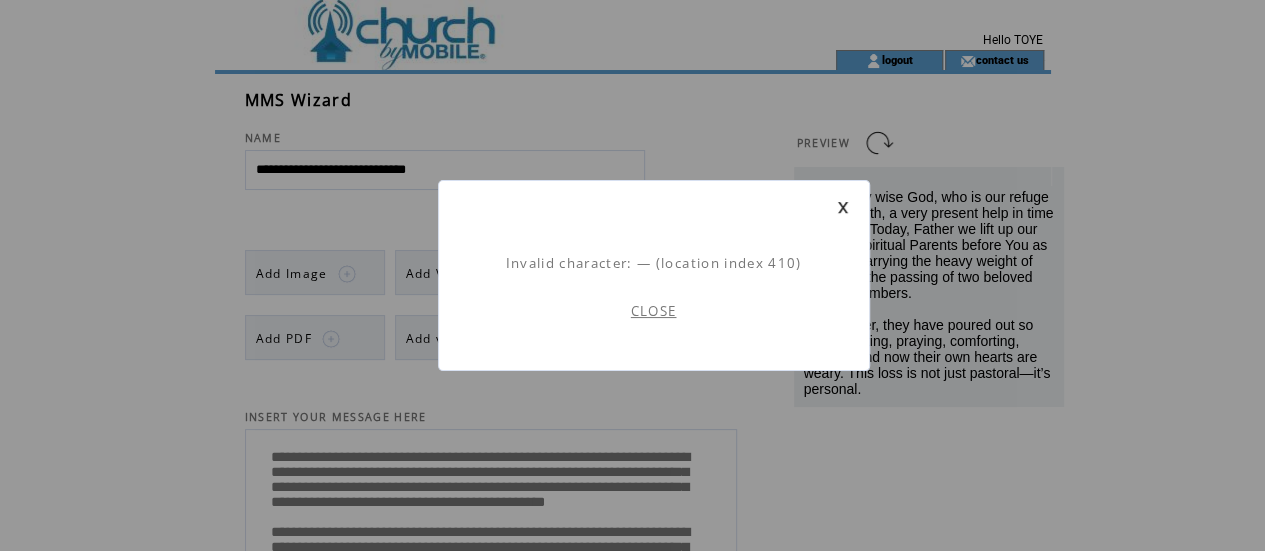 click on "CLOSE" at bounding box center (654, 311) 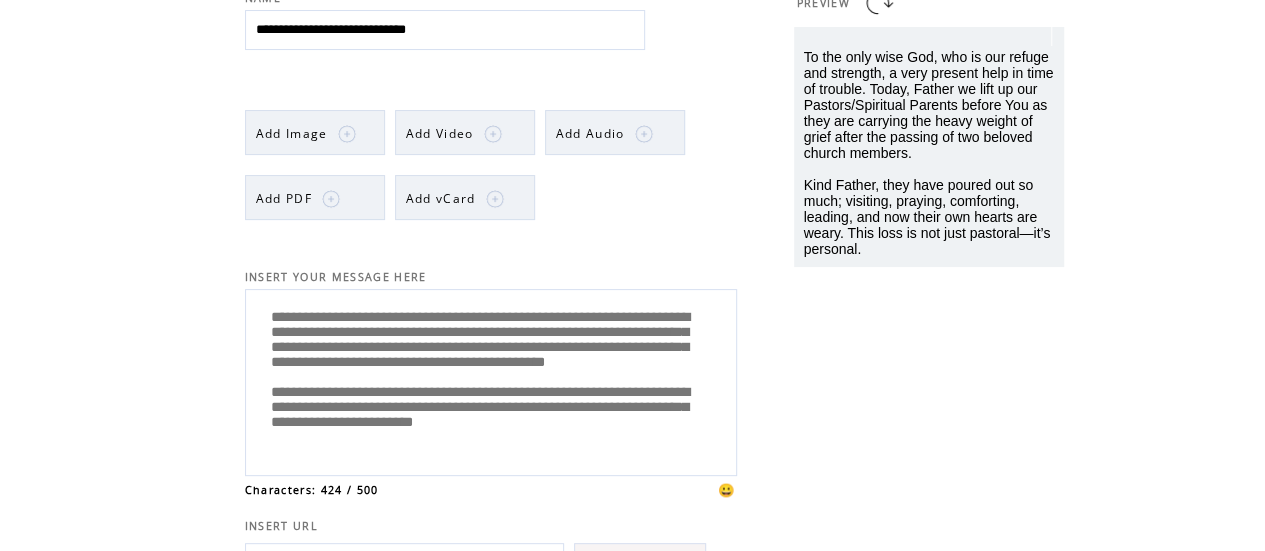 scroll, scrollTop: 154, scrollLeft: 0, axis: vertical 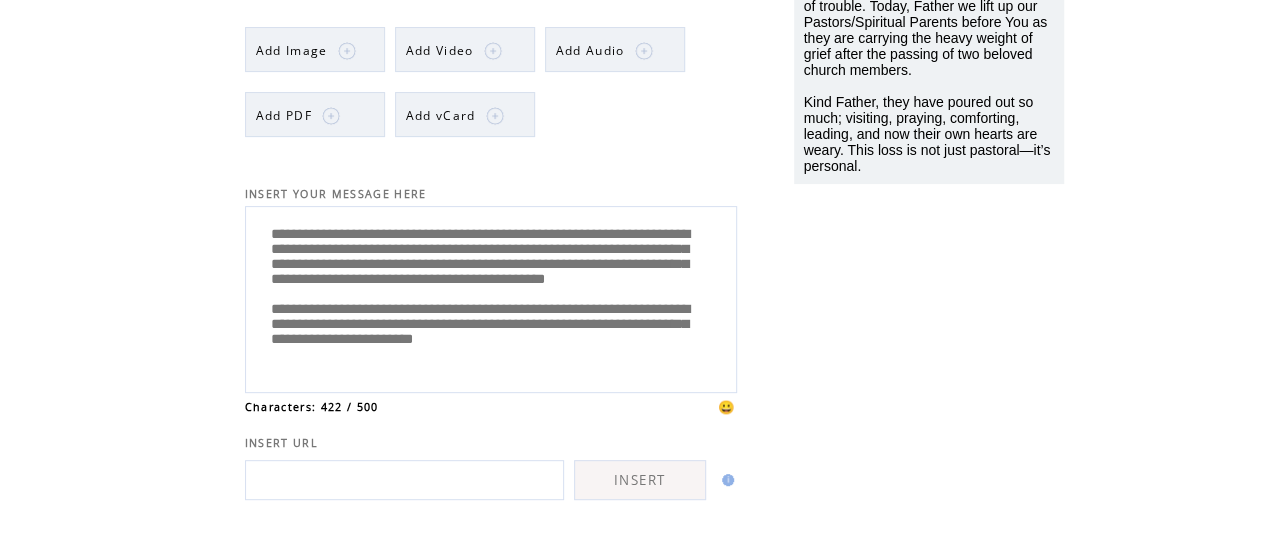 drag, startPoint x: 354, startPoint y: 379, endPoint x: 262, endPoint y: 193, distance: 207.50903 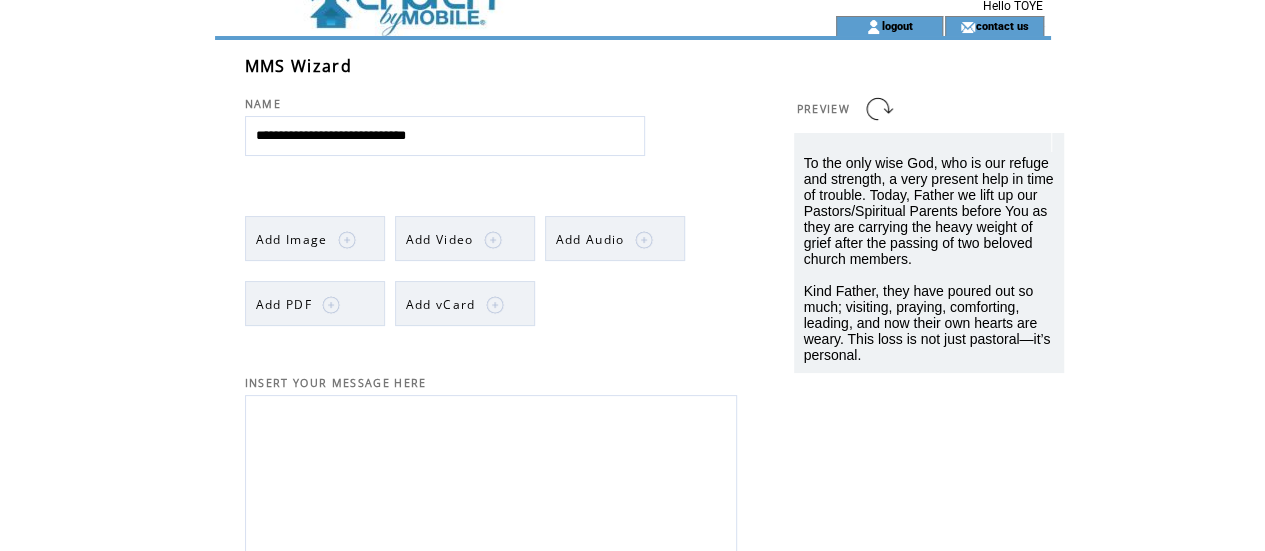 scroll, scrollTop: 34, scrollLeft: 0, axis: vertical 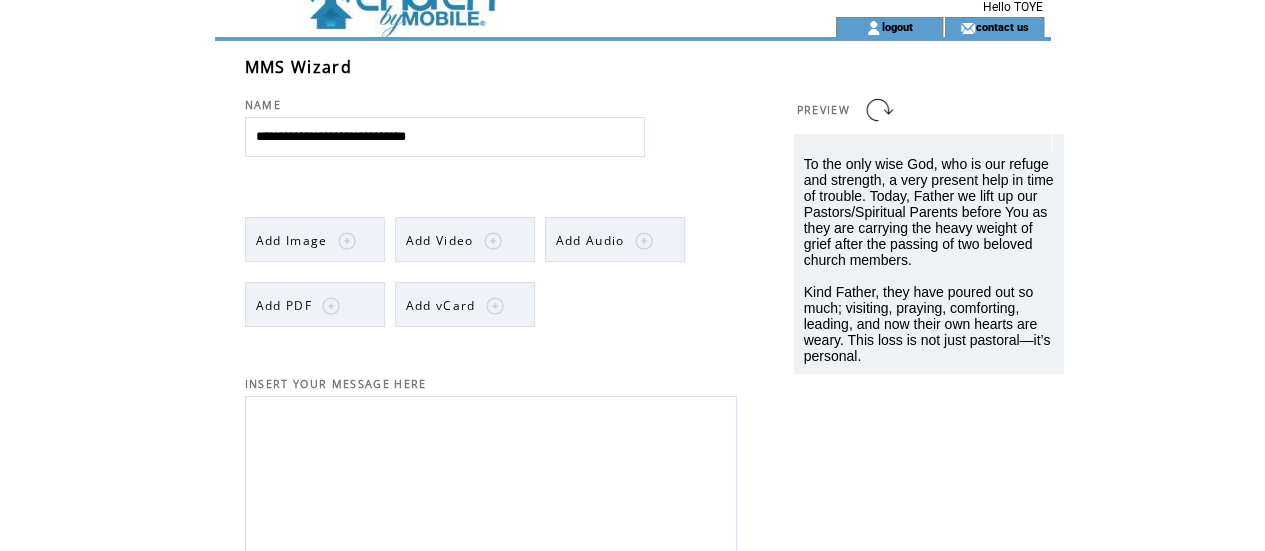 type 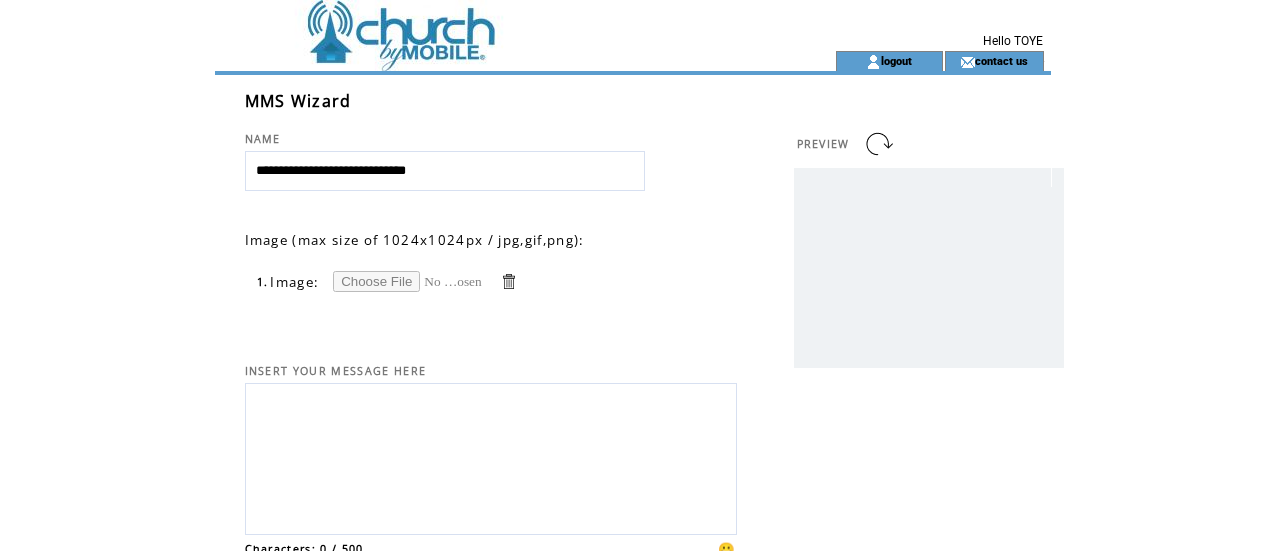 scroll, scrollTop: 0, scrollLeft: 0, axis: both 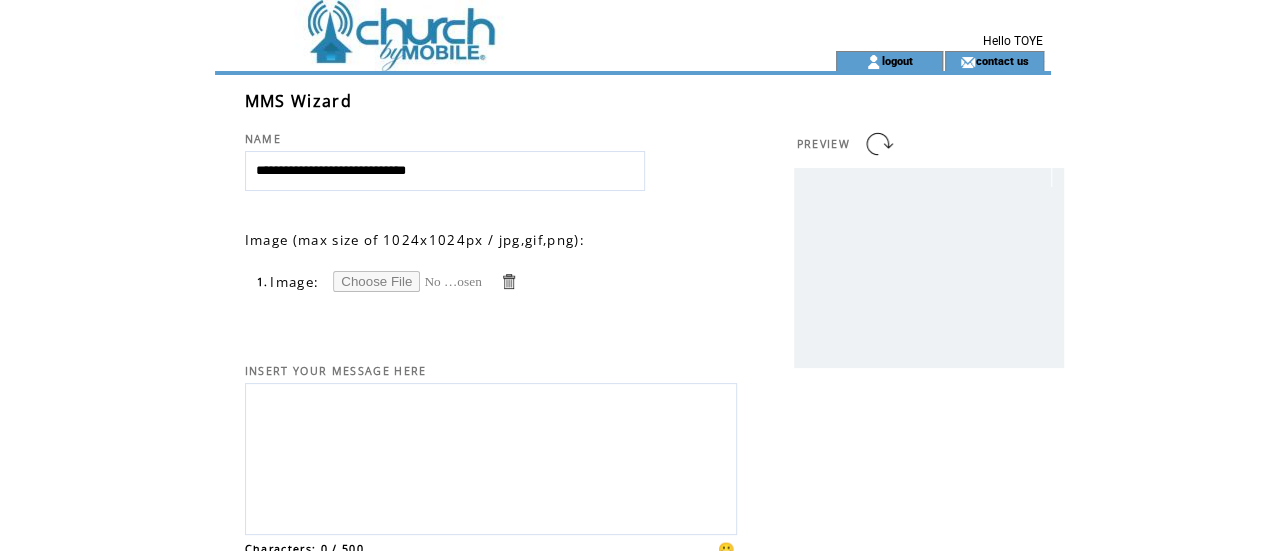 click at bounding box center (408, 281) 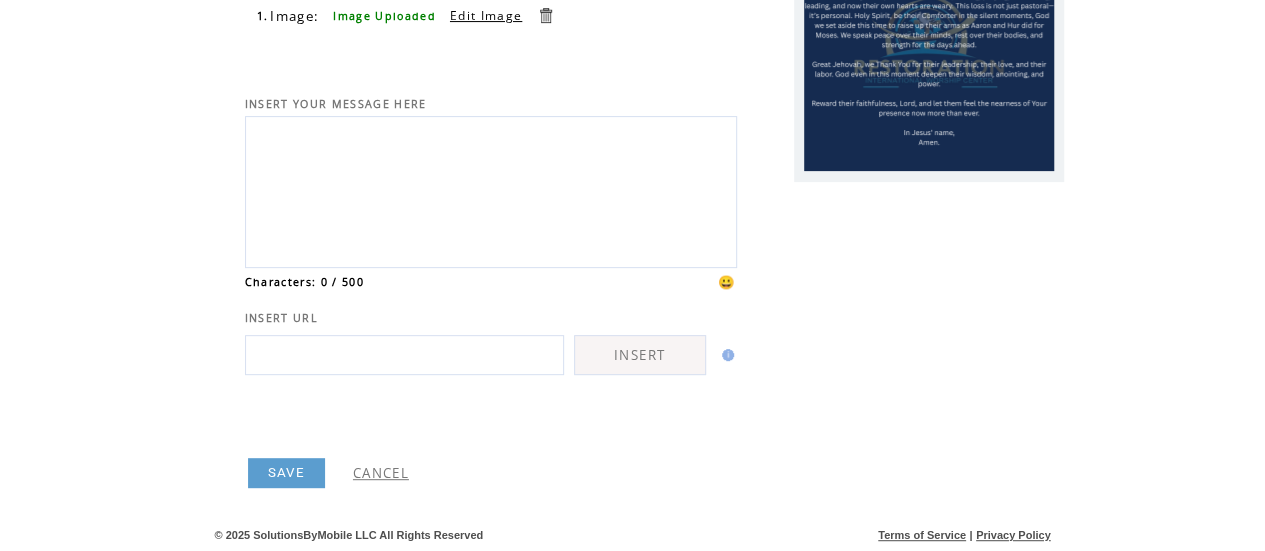 scroll, scrollTop: 275, scrollLeft: 0, axis: vertical 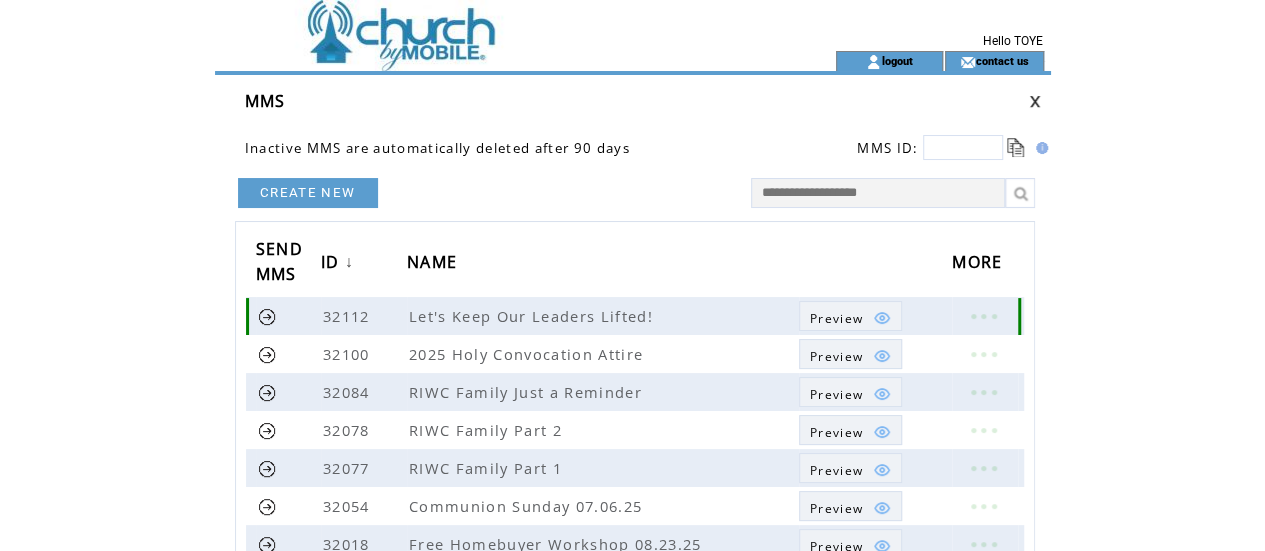 click at bounding box center (882, 318) 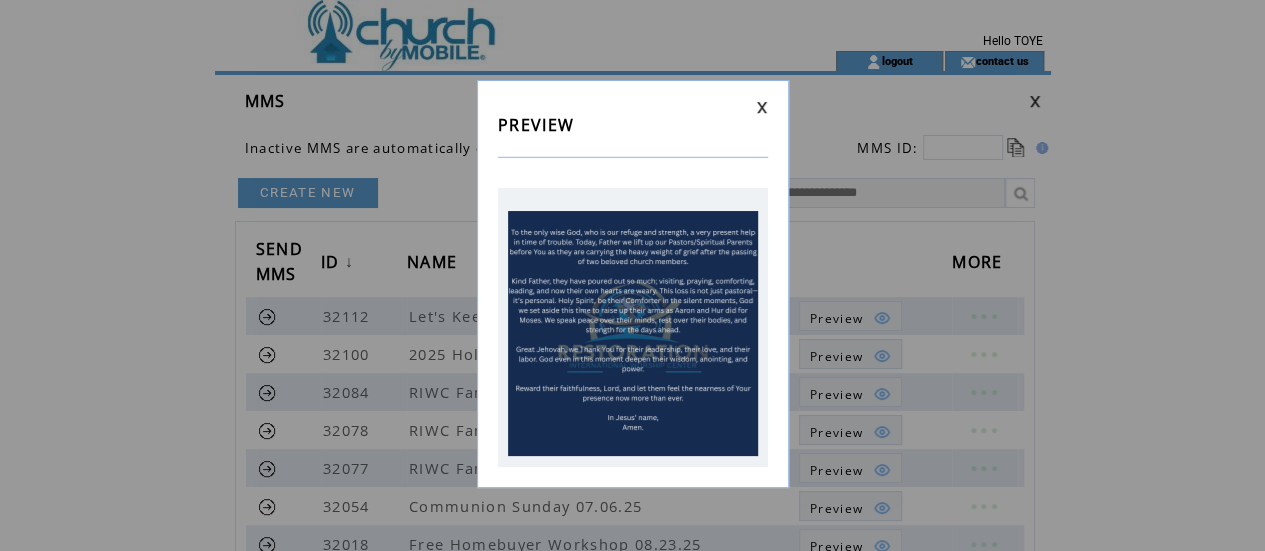 click at bounding box center [762, 107] 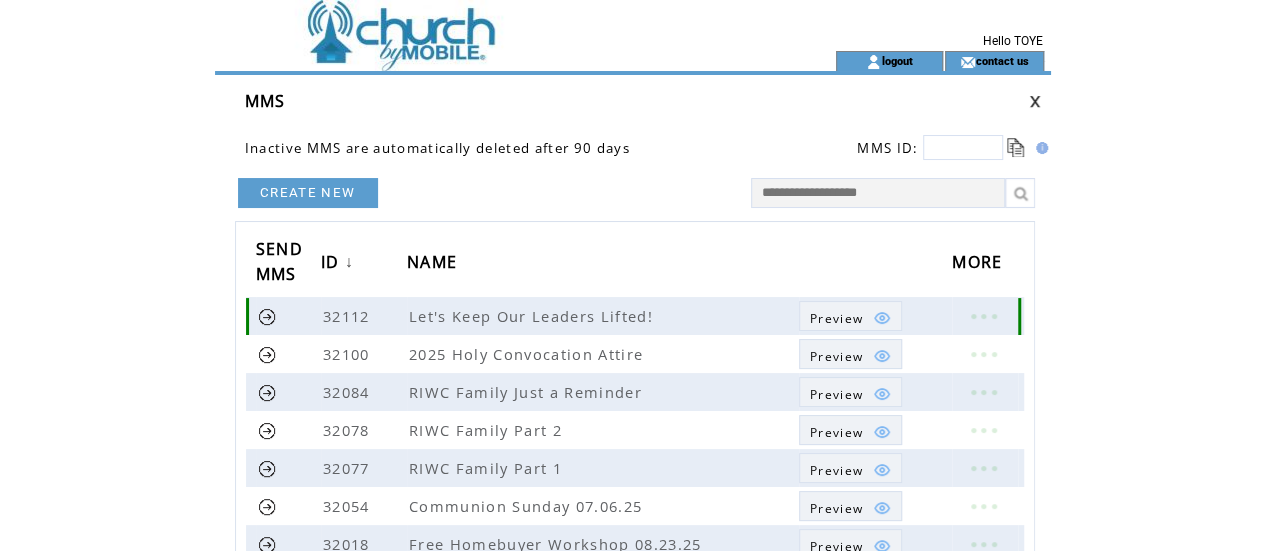 click at bounding box center (267, 316) 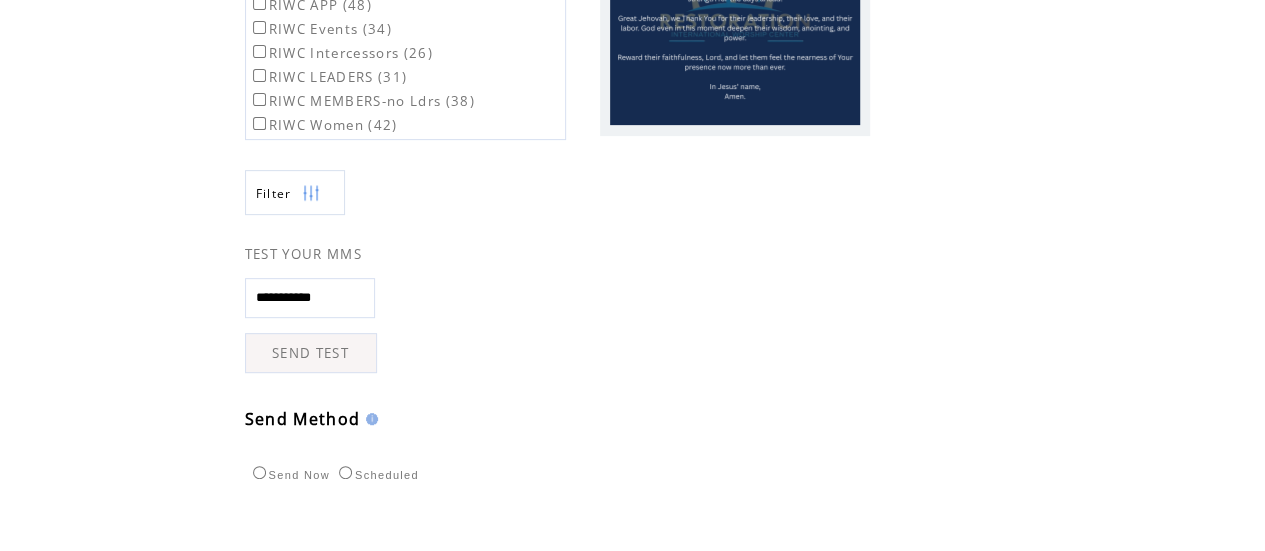 scroll, scrollTop: 323, scrollLeft: 0, axis: vertical 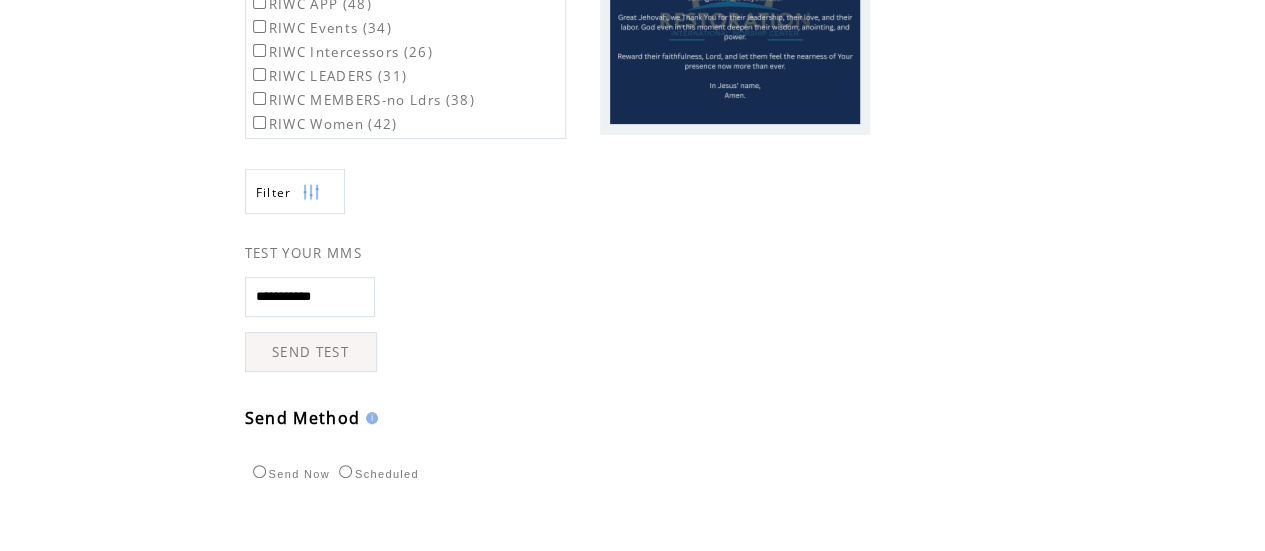 click on "SEND TEST" at bounding box center [311, 352] 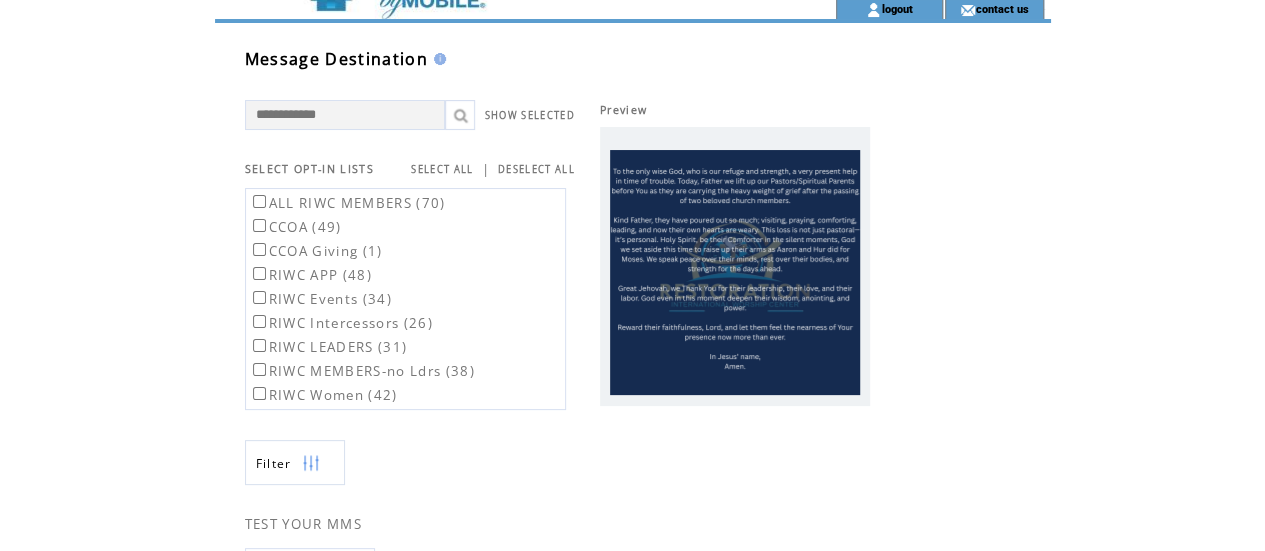 scroll, scrollTop: 0, scrollLeft: 0, axis: both 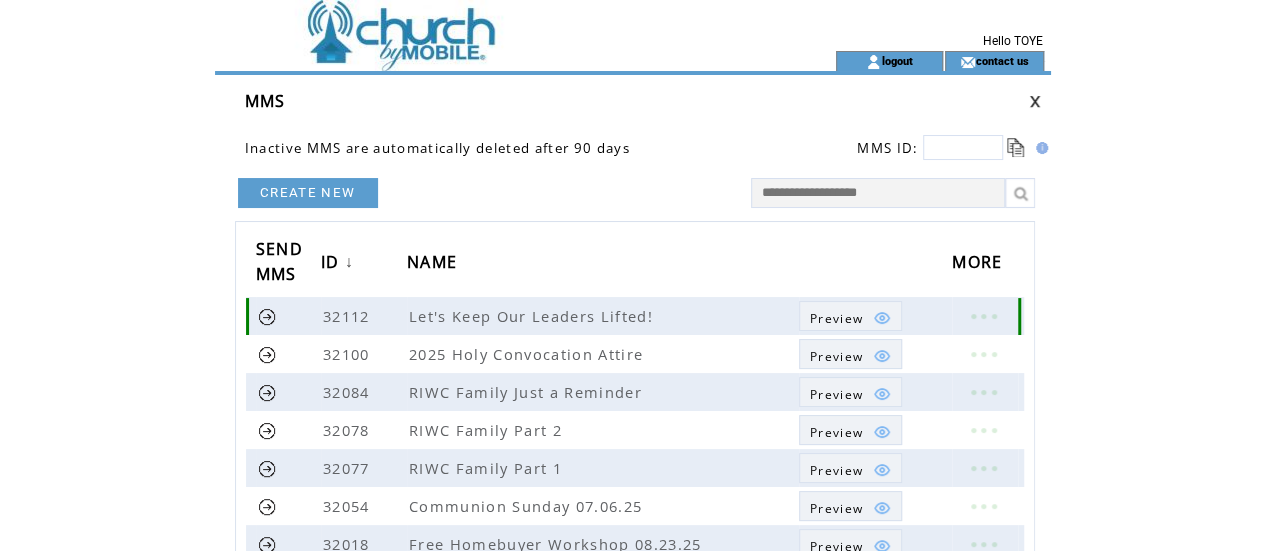 click at bounding box center (983, 316) 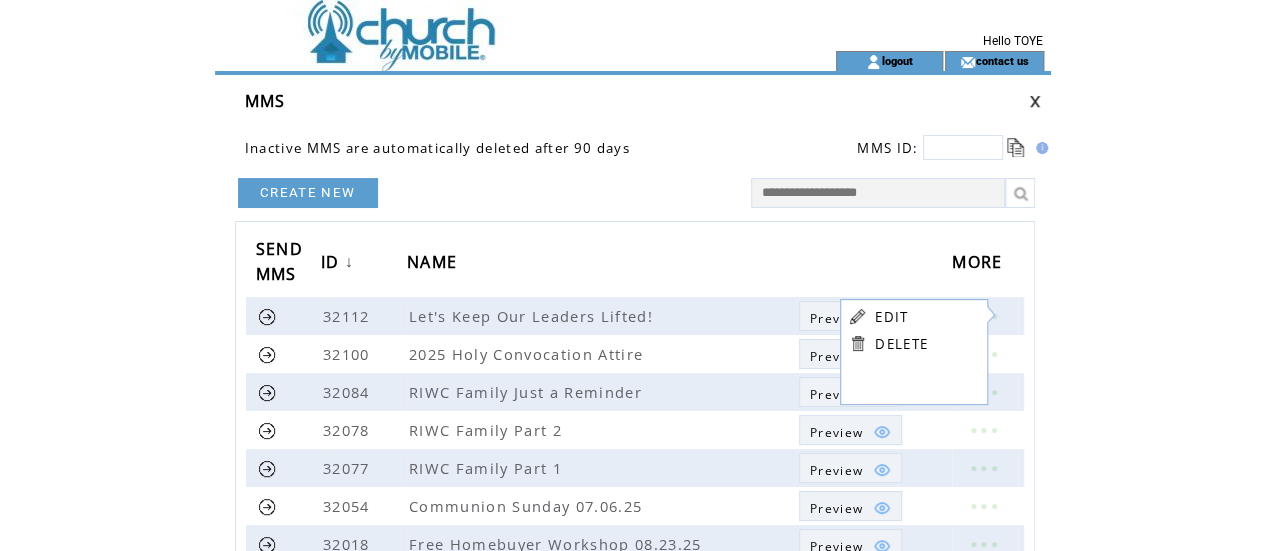 click on "EDIT" at bounding box center (891, 317) 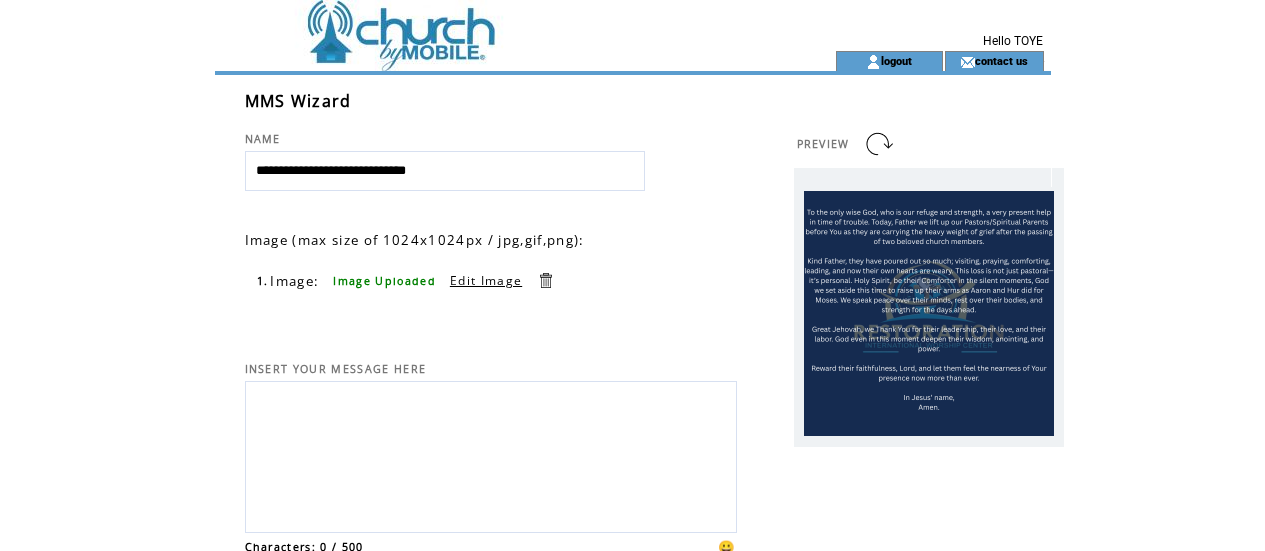 scroll, scrollTop: 0, scrollLeft: 0, axis: both 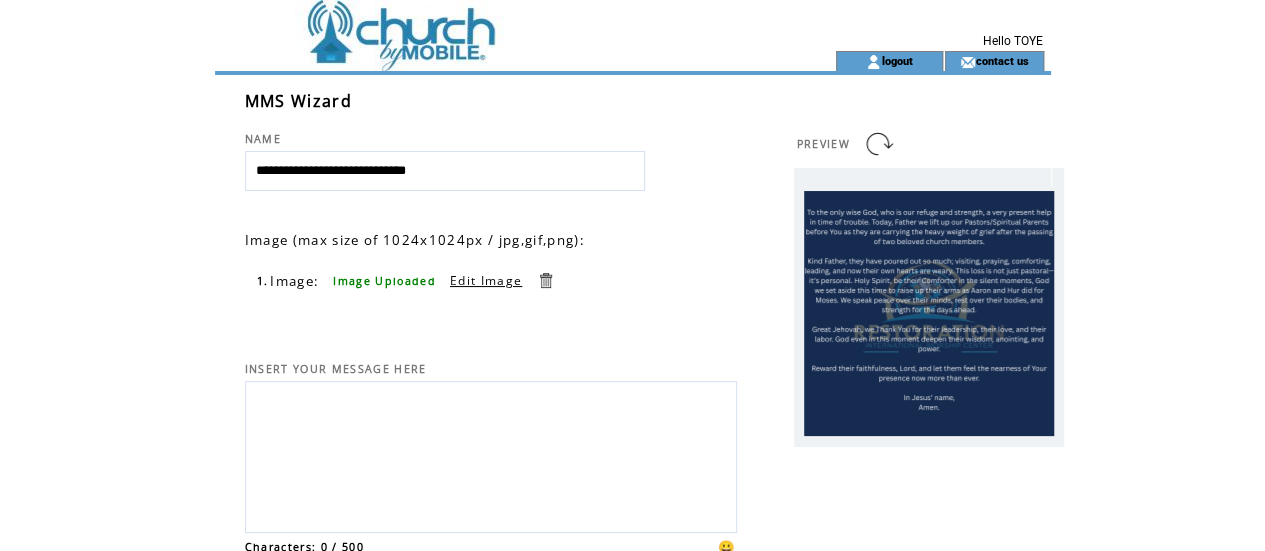 click on "Edit Image" at bounding box center [486, 280] 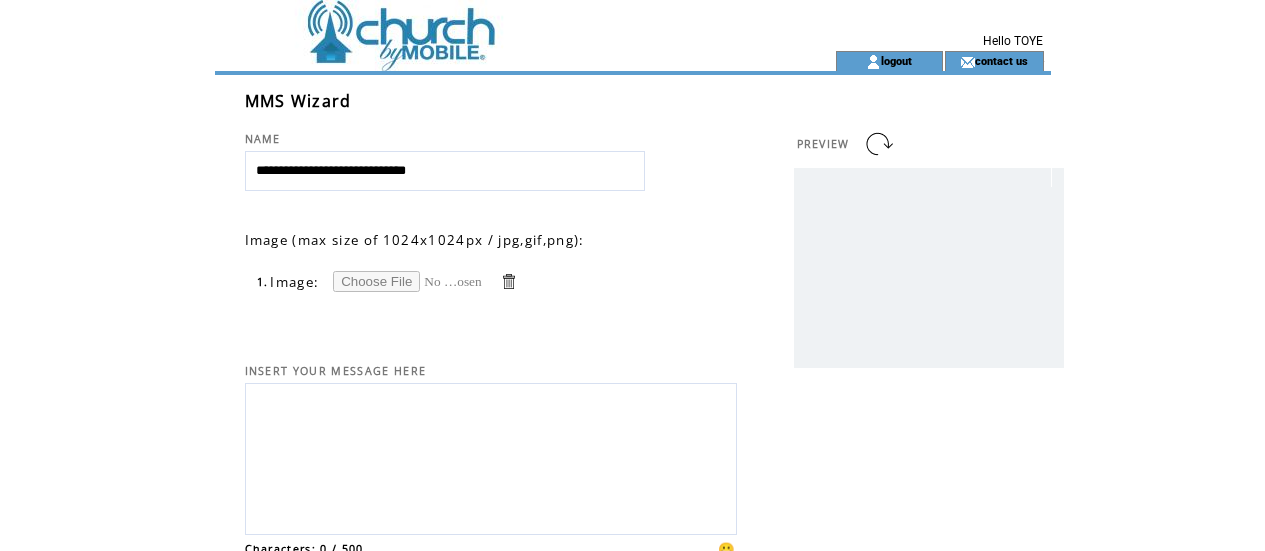 scroll, scrollTop: 0, scrollLeft: 0, axis: both 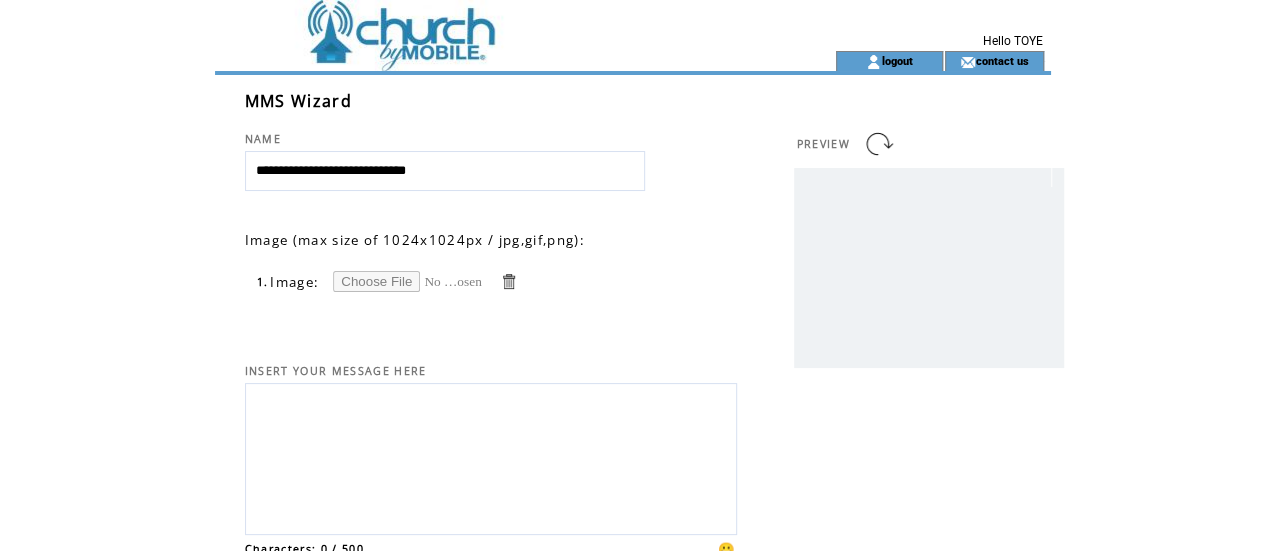 click at bounding box center [408, 281] 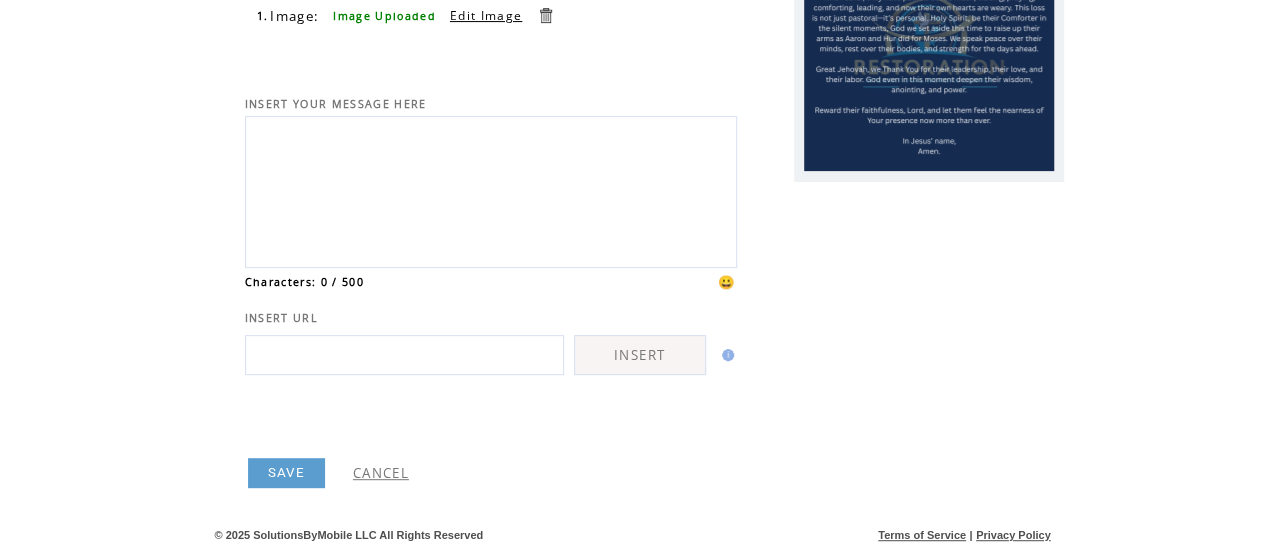 scroll, scrollTop: 280, scrollLeft: 0, axis: vertical 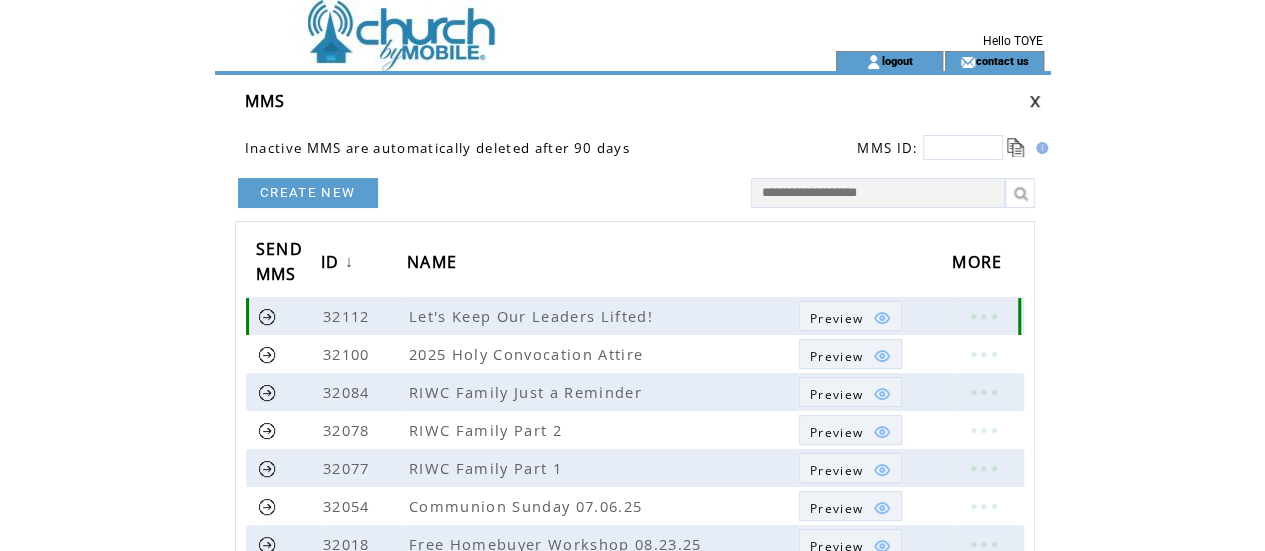 click at bounding box center [267, 316] 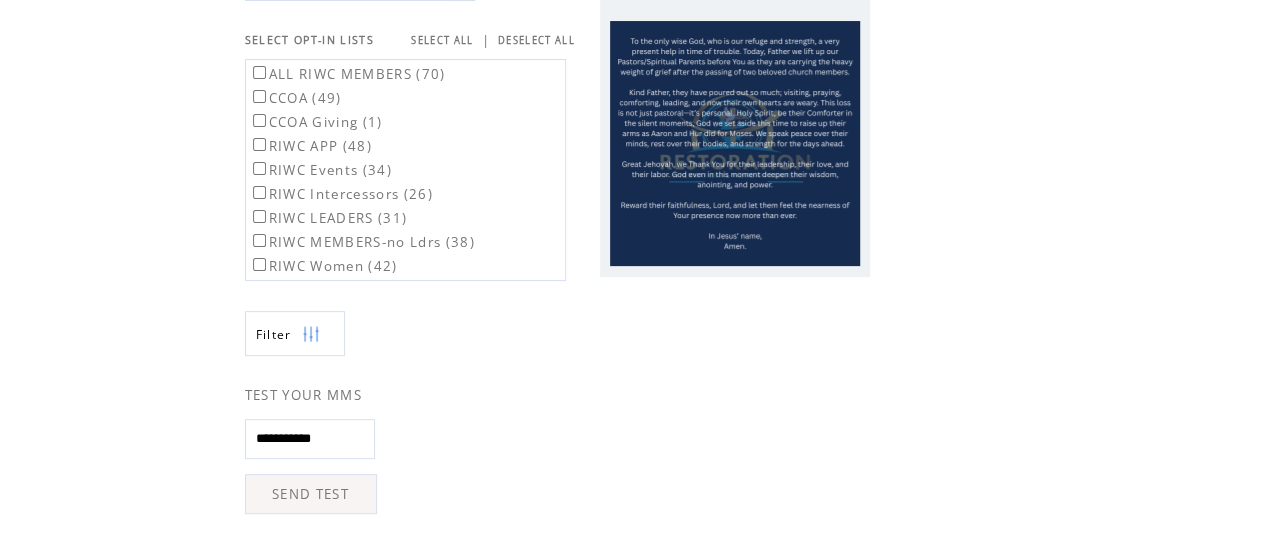 scroll, scrollTop: 182, scrollLeft: 0, axis: vertical 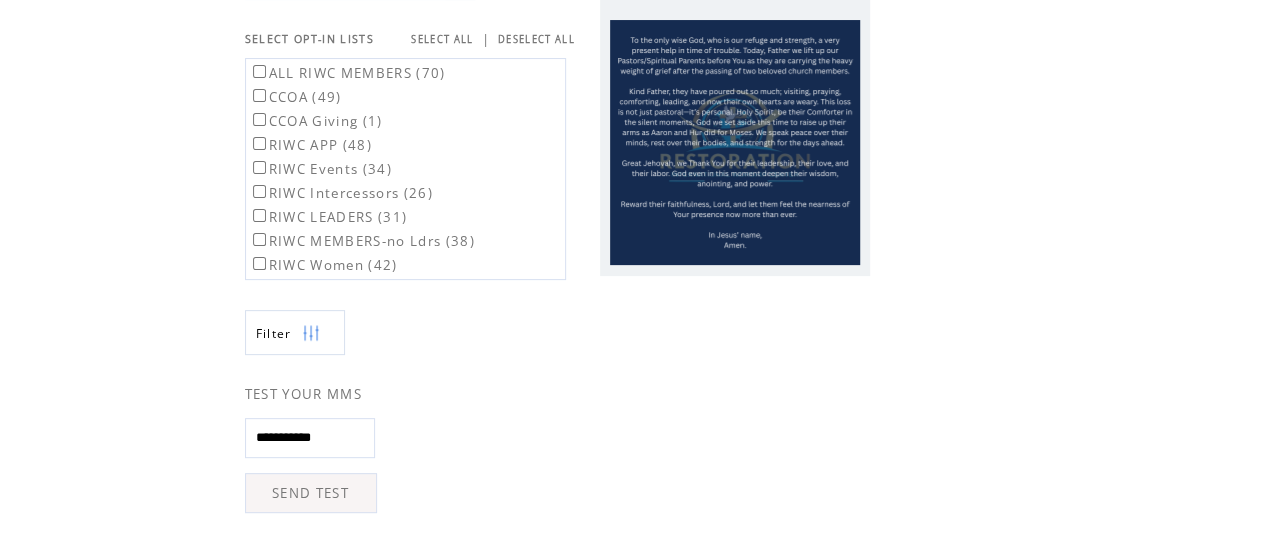 click on "SEND TEST" at bounding box center (311, 493) 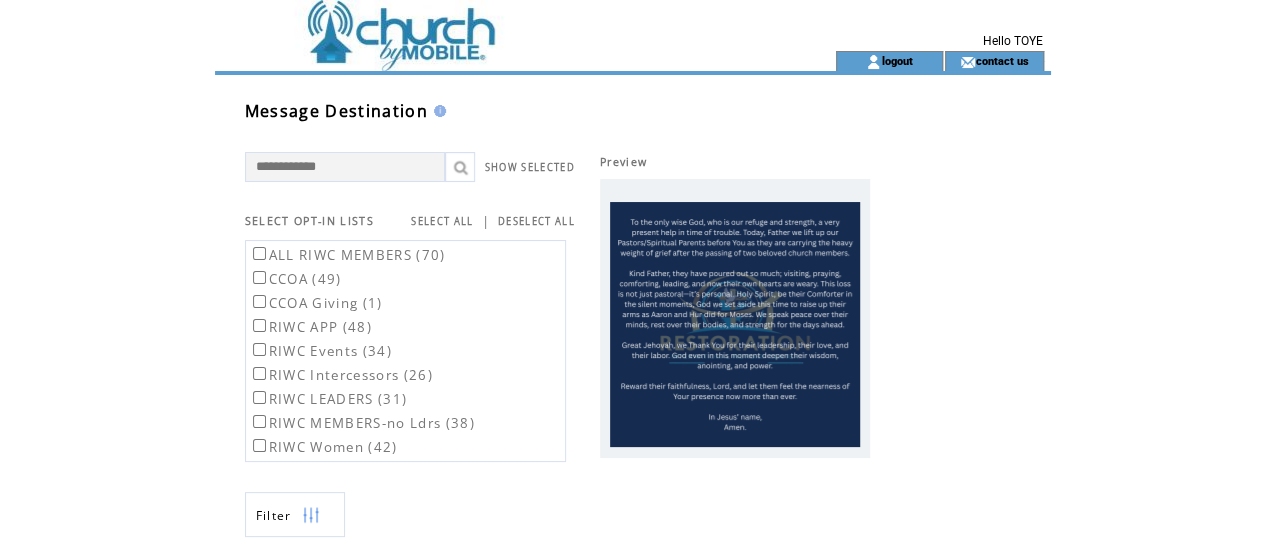 scroll, scrollTop: 64, scrollLeft: 0, axis: vertical 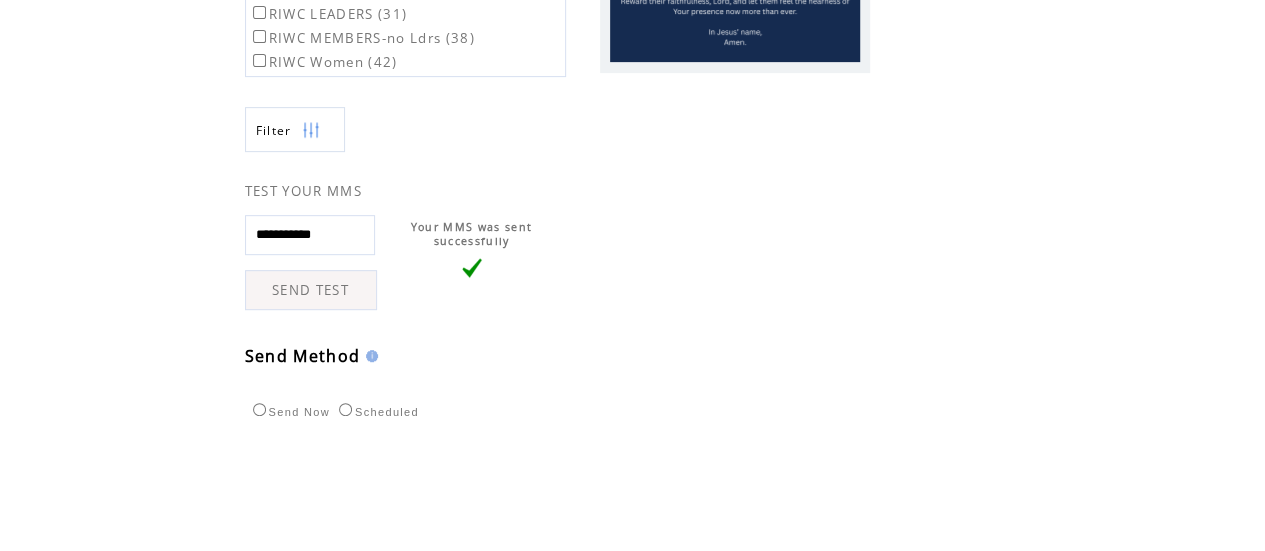 click on "SEND TEST" at bounding box center (311, 290) 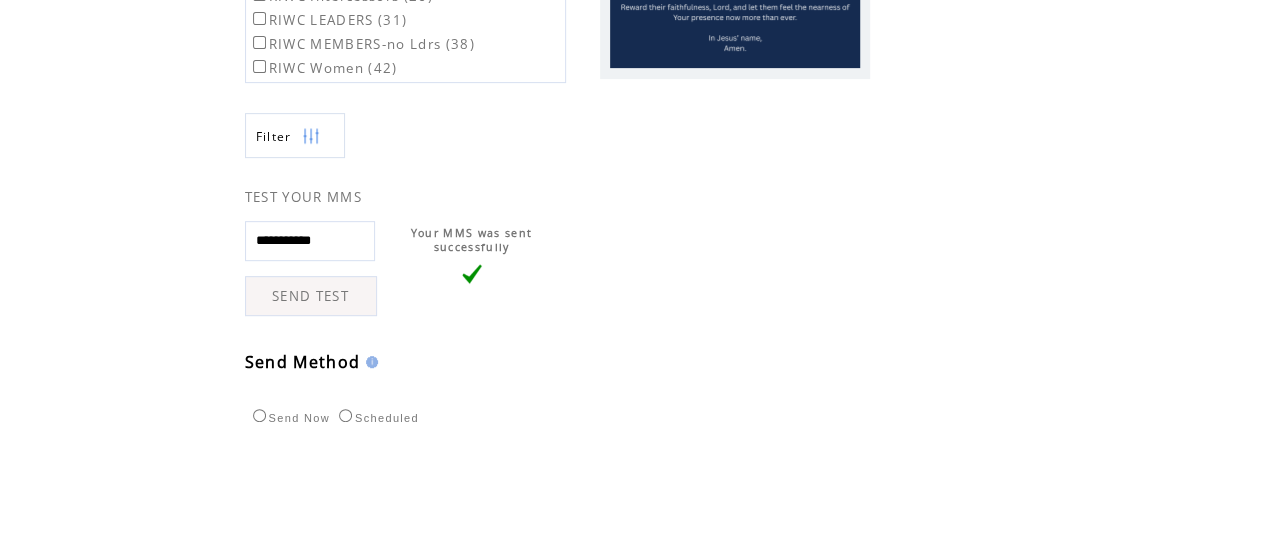 scroll, scrollTop: 381, scrollLeft: 0, axis: vertical 